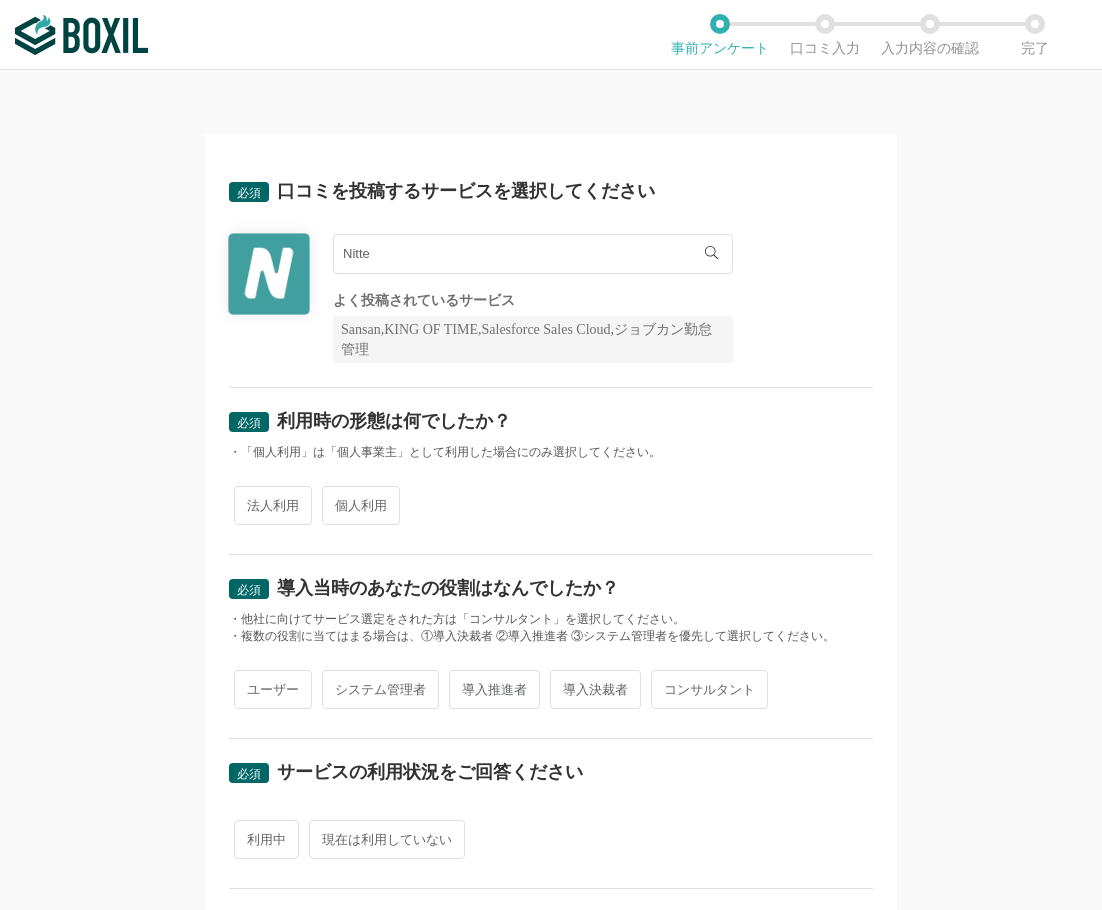 scroll, scrollTop: 0, scrollLeft: 0, axis: both 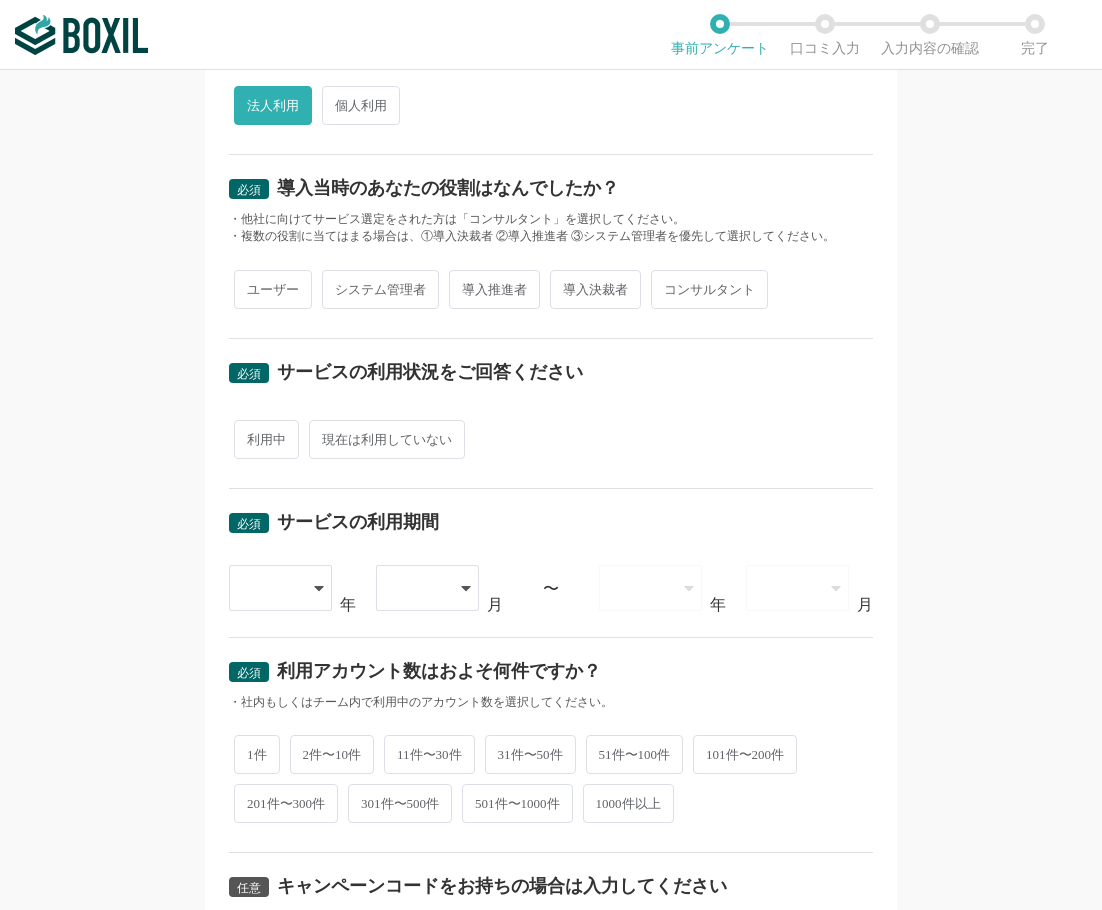 click on "ユーザー" at bounding box center [273, 289] 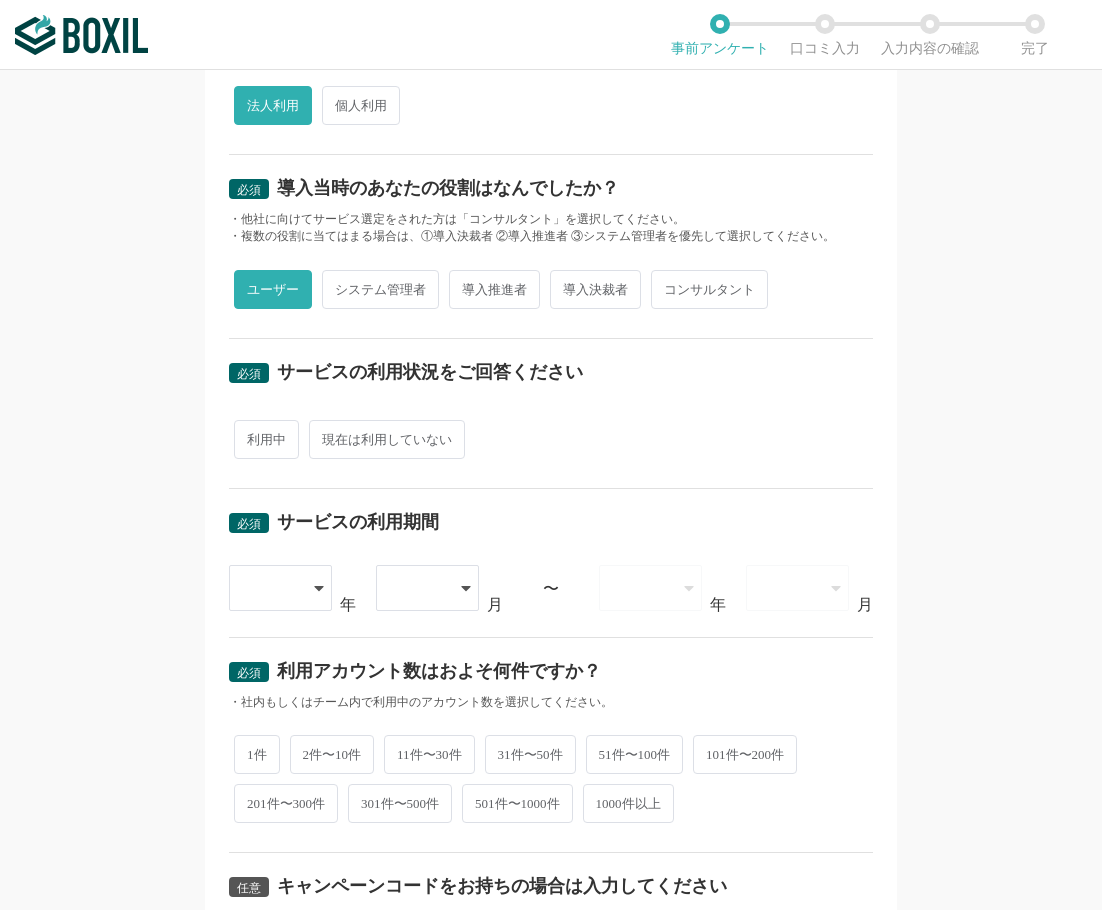 click on "利用中" at bounding box center [266, 439] 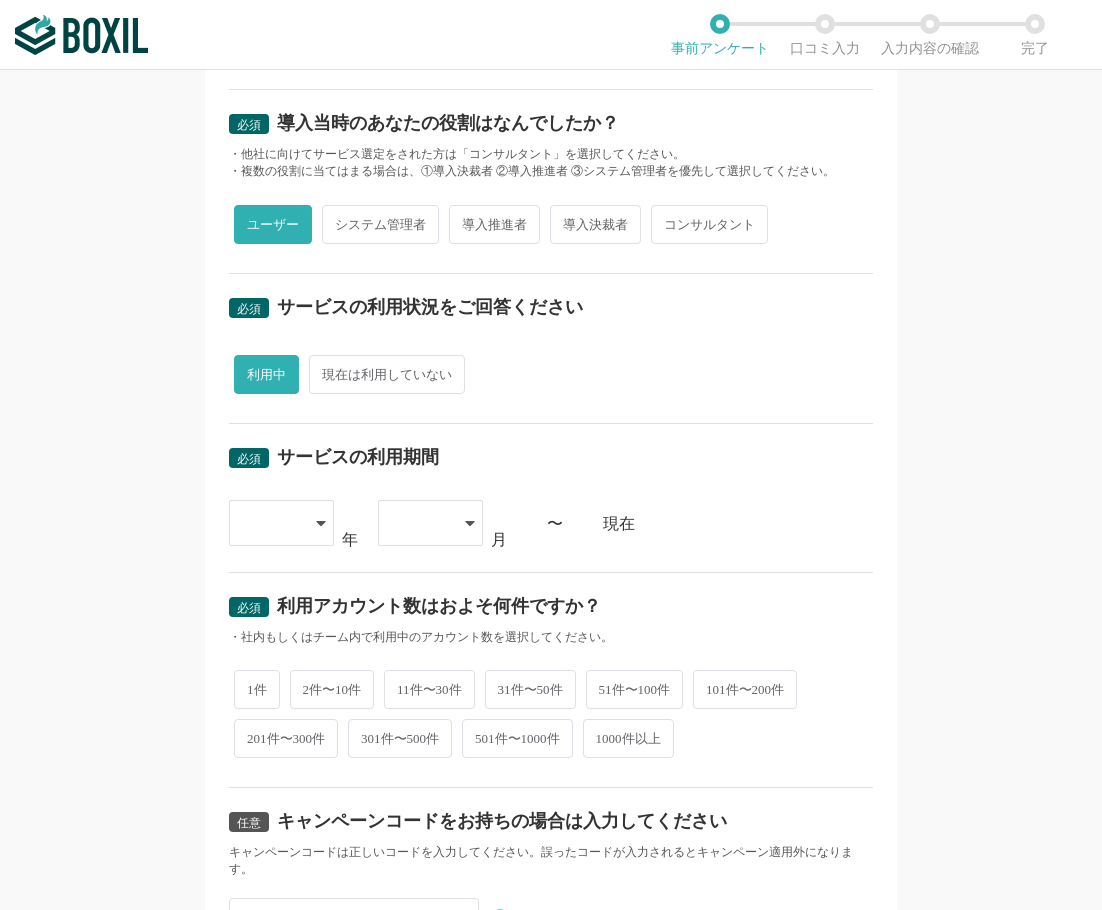 scroll, scrollTop: 684, scrollLeft: 0, axis: vertical 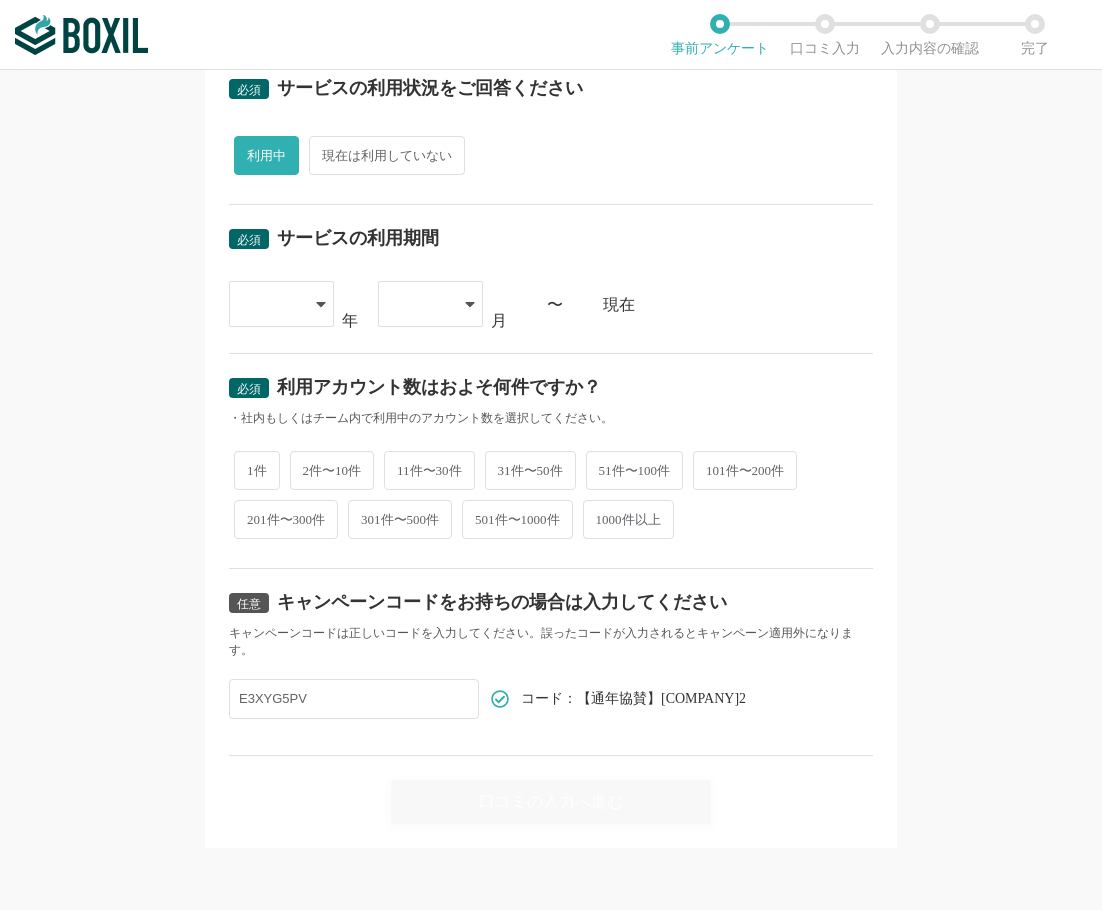 click on "[YEAR] [YEAR] [YEAR] [YEAR] [YEAR] [YEAR] [YEAR] [YEAR] [YEAR] [YEAR] [YEAR] [MONTH] [MONTH] [MONTH] [MONTH] [MONTH] [MONTH] [MONTH] [MONTH] [MONTH] [MONTH] [MONTH] [MONTH] [MONTH] 〜 現在" at bounding box center [551, 305] 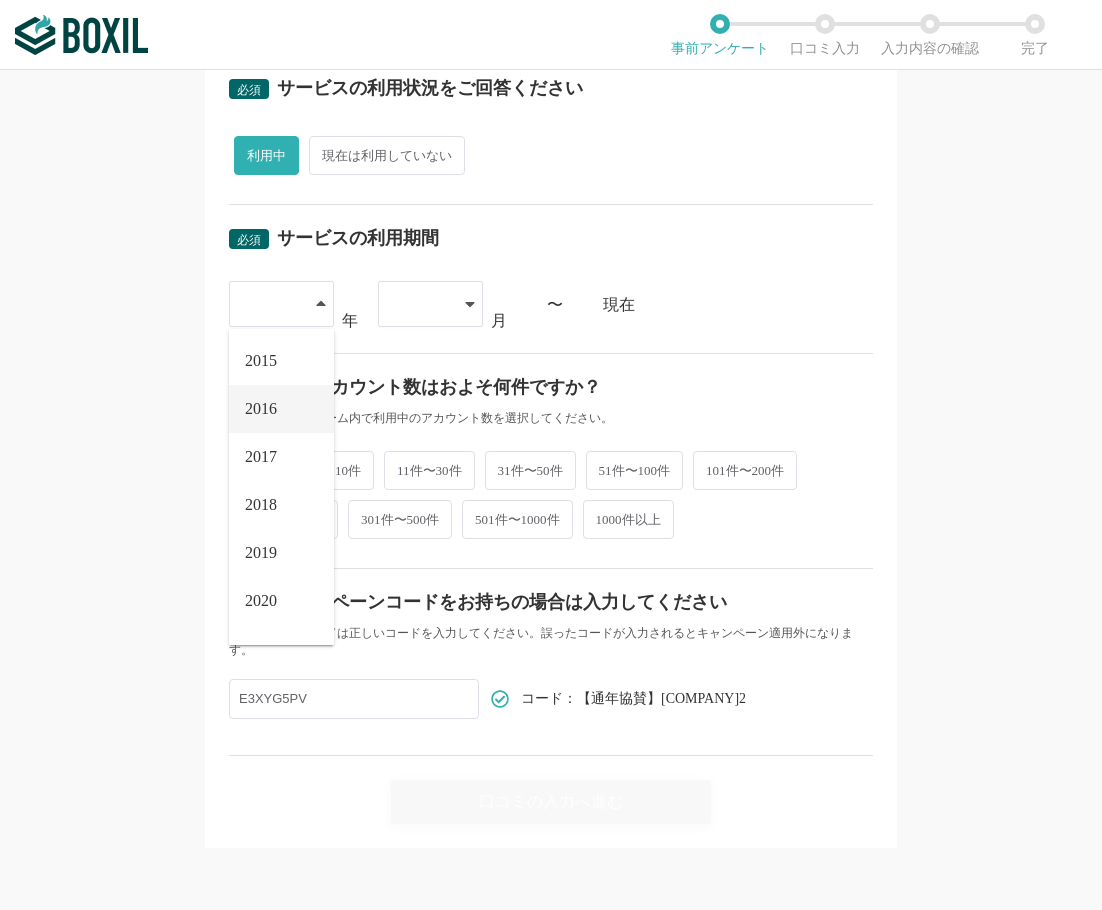 scroll, scrollTop: 228, scrollLeft: 0, axis: vertical 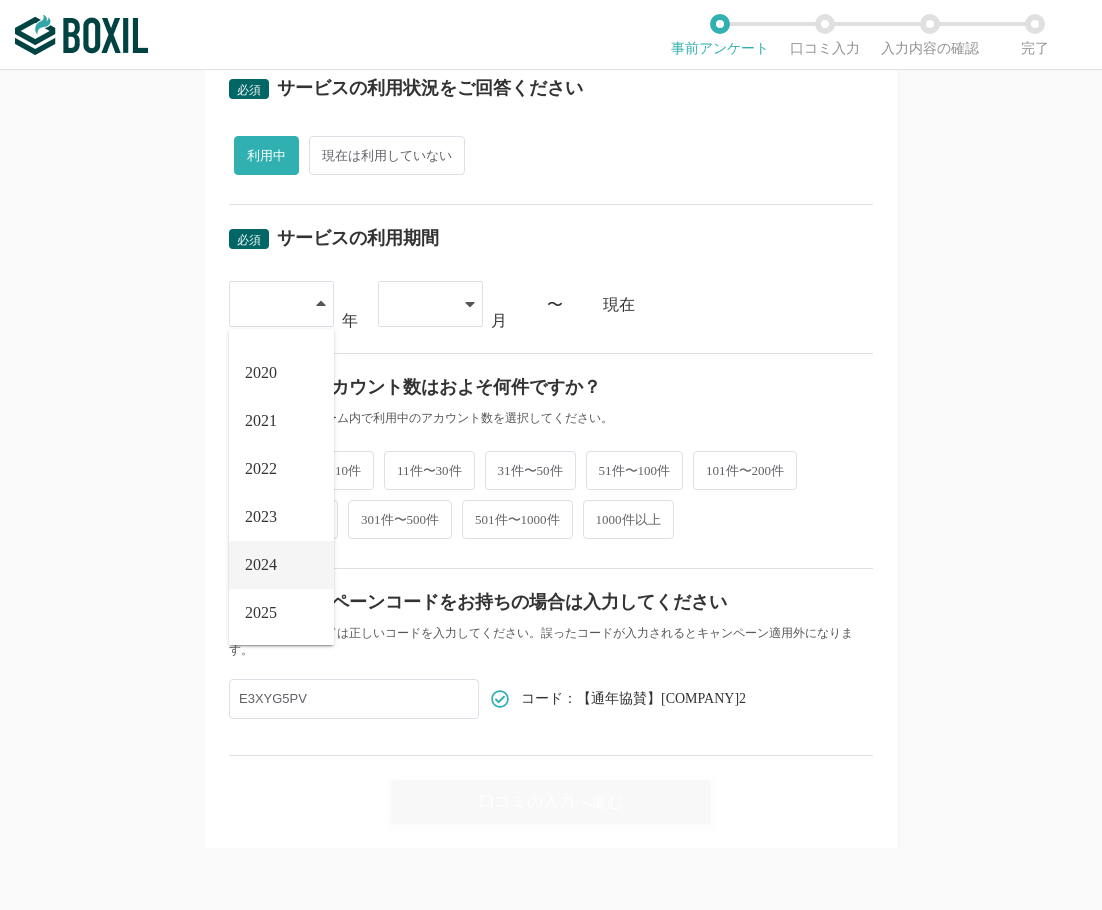 click on "2024" at bounding box center (281, 565) 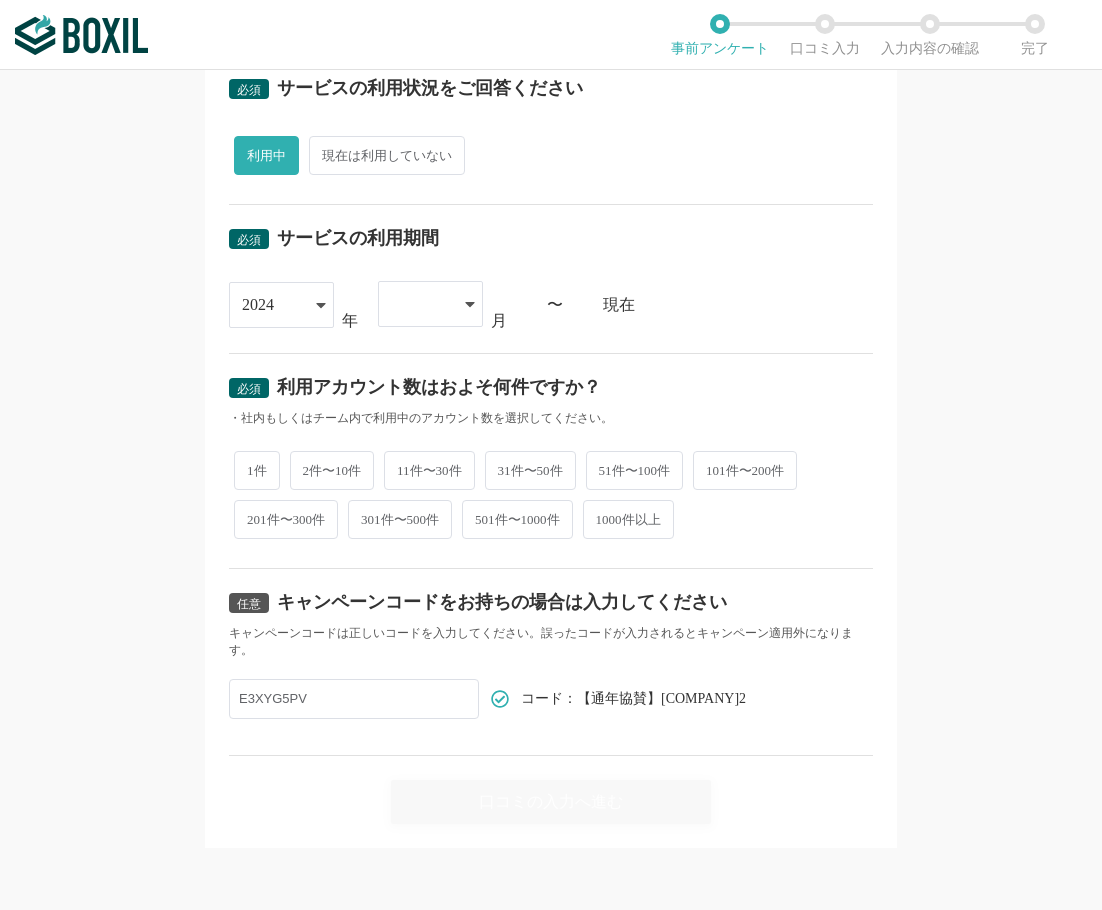 click at bounding box center [420, 304] 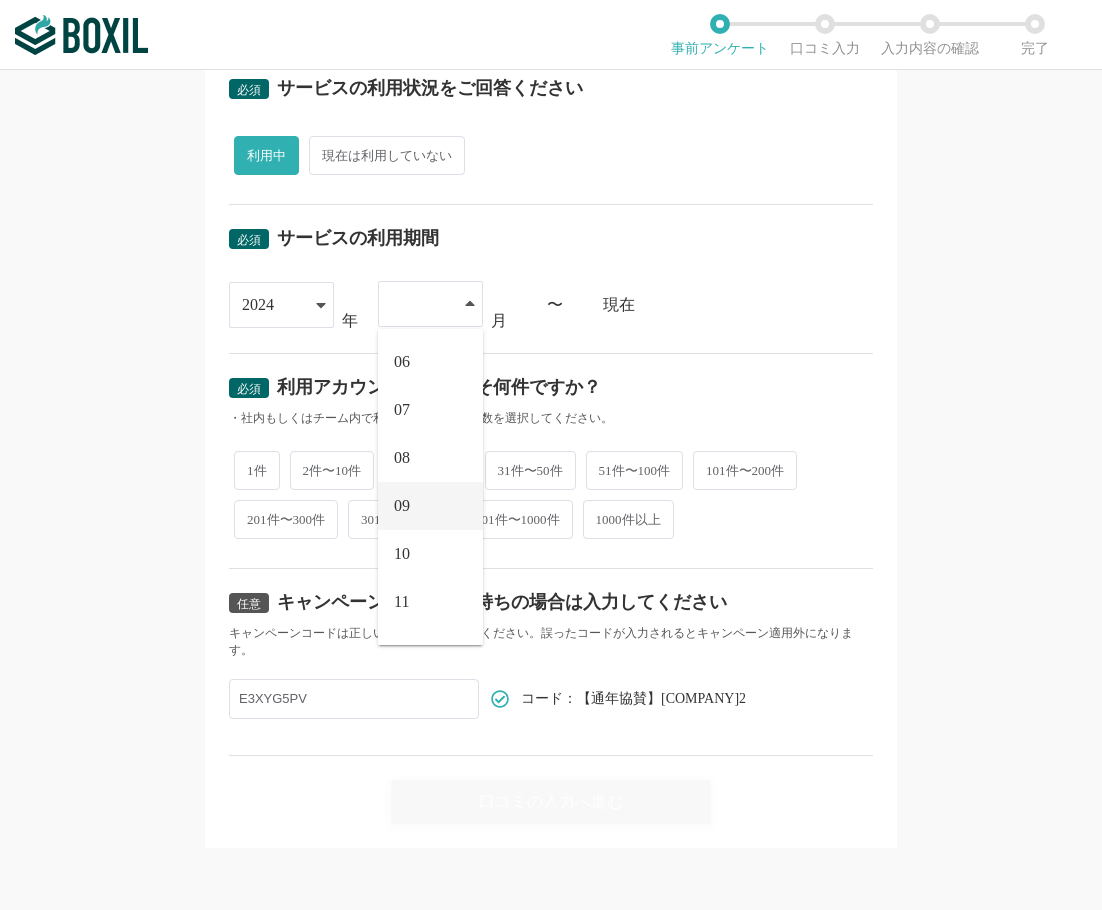 scroll, scrollTop: 276, scrollLeft: 0, axis: vertical 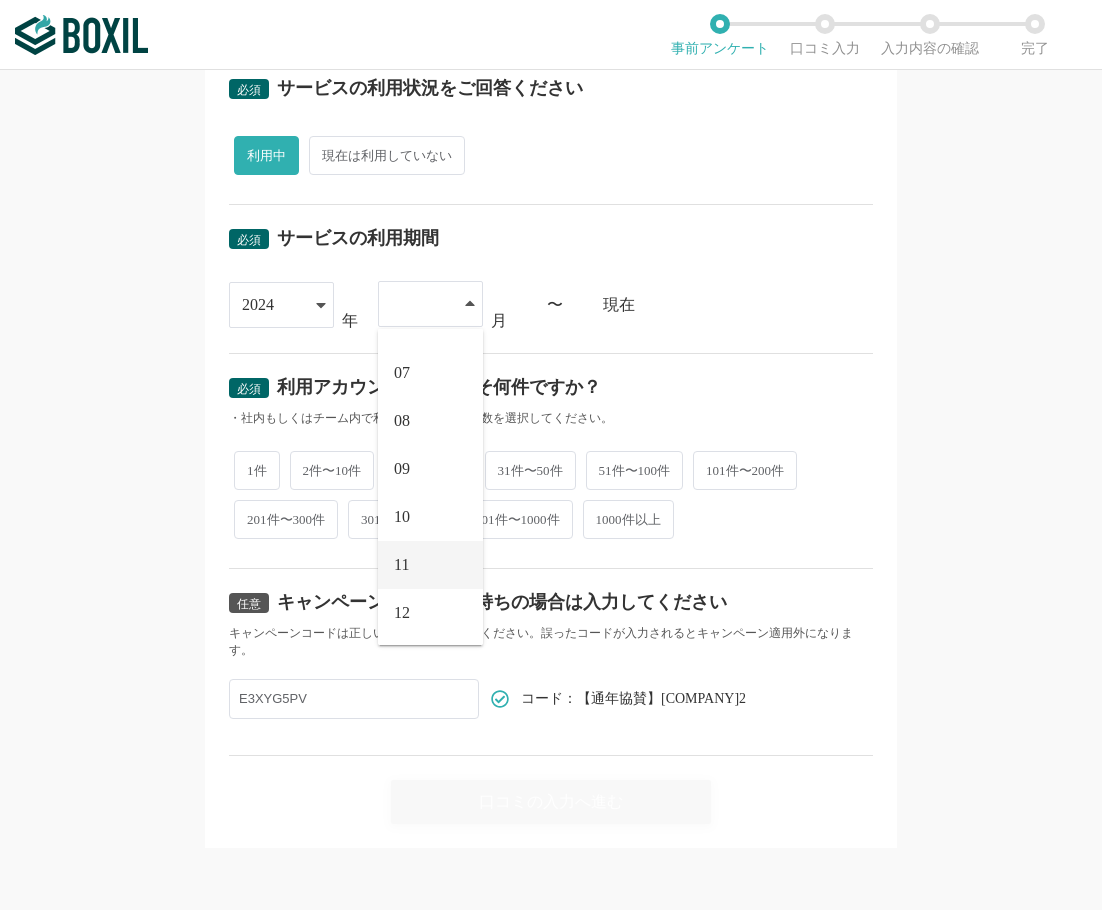 click on "11" at bounding box center [430, 565] 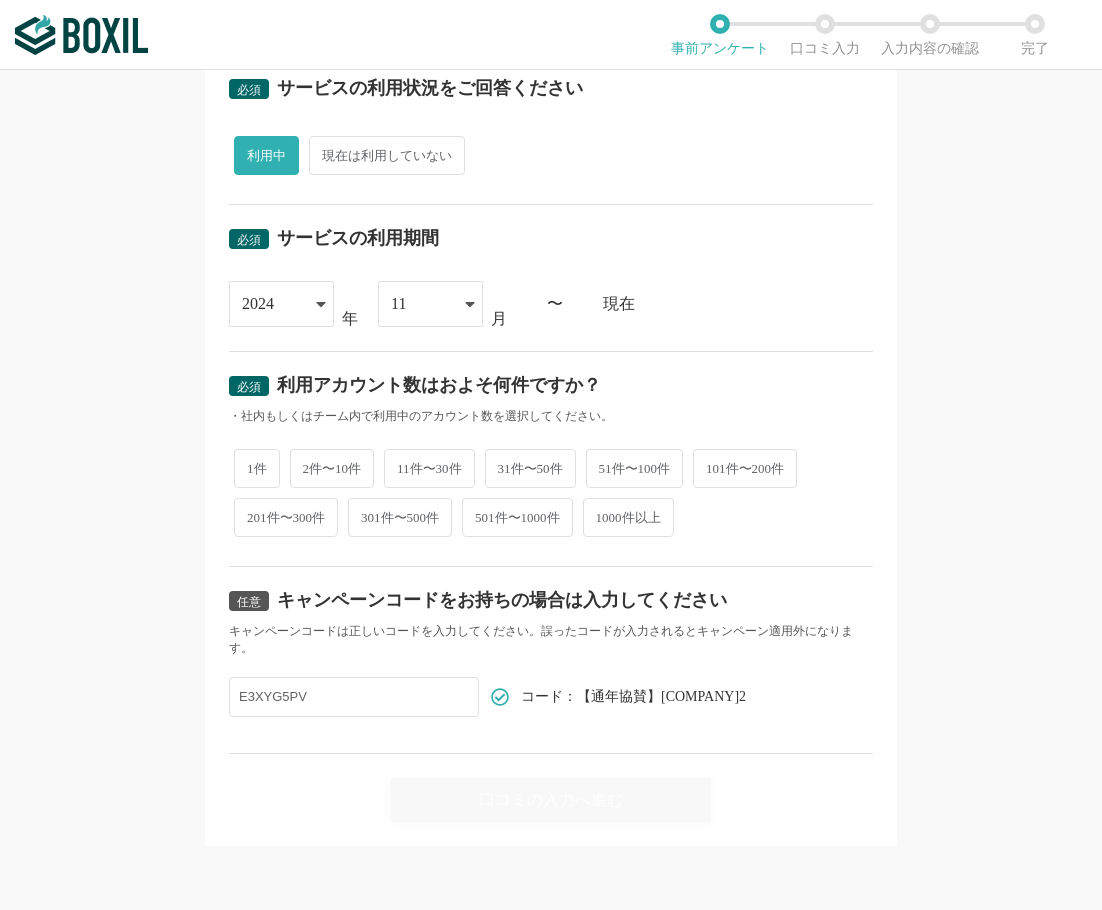 click on "2件〜10件" at bounding box center (332, 468) 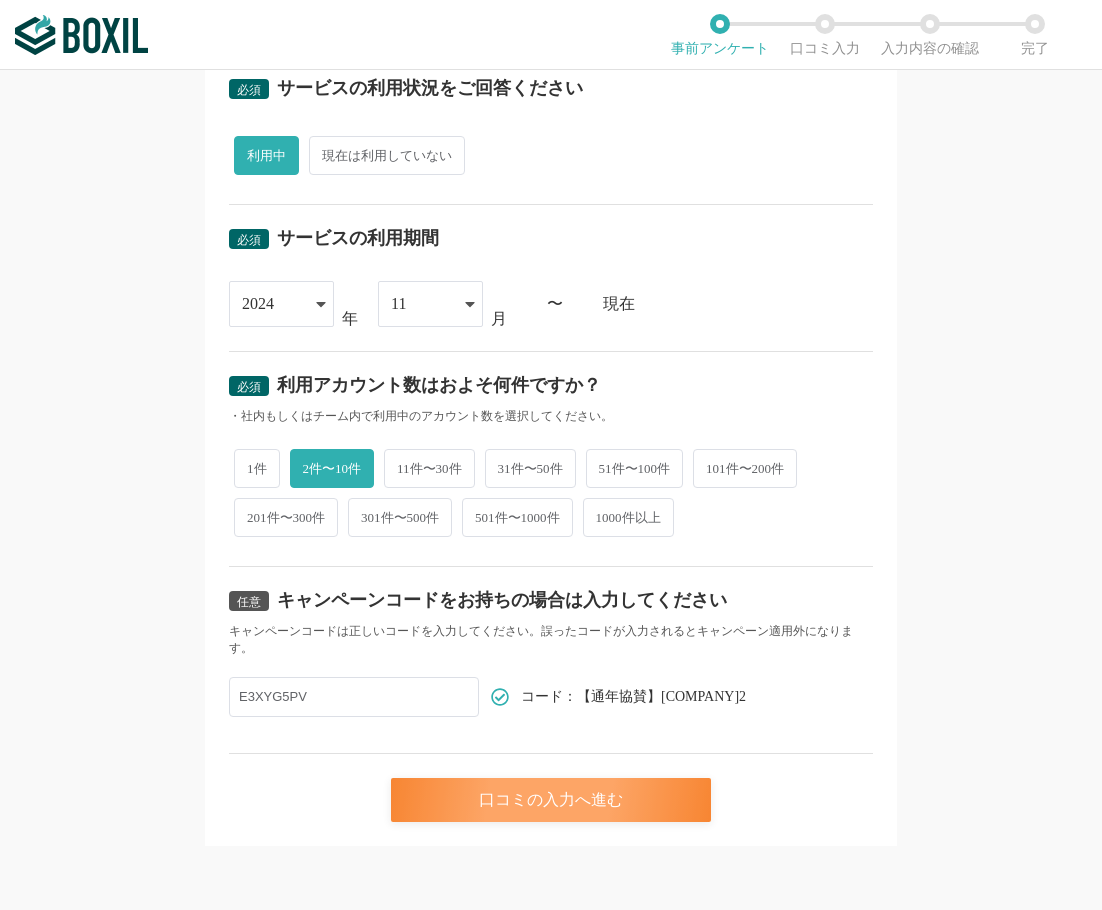 click on "口コミの入力へ進む" at bounding box center [551, 800] 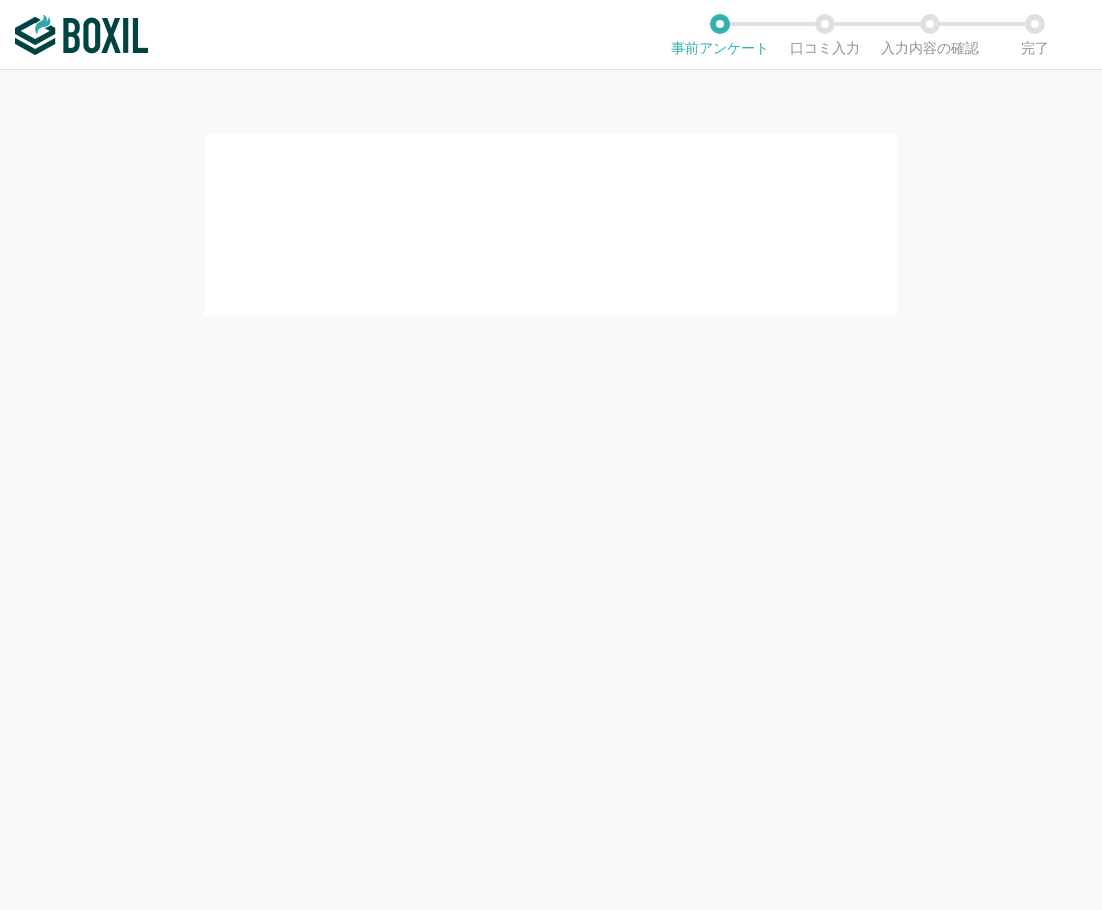 scroll, scrollTop: 0, scrollLeft: 0, axis: both 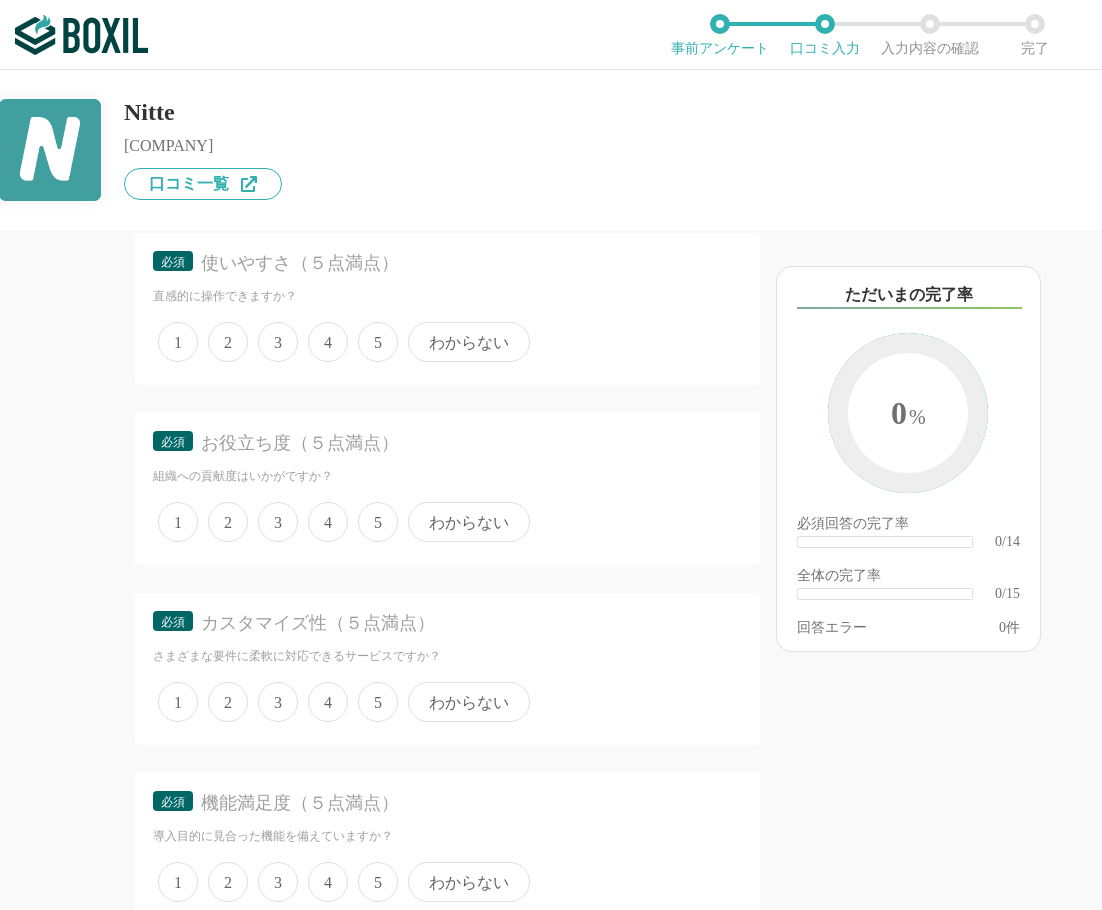click on "4" at bounding box center (328, 342) 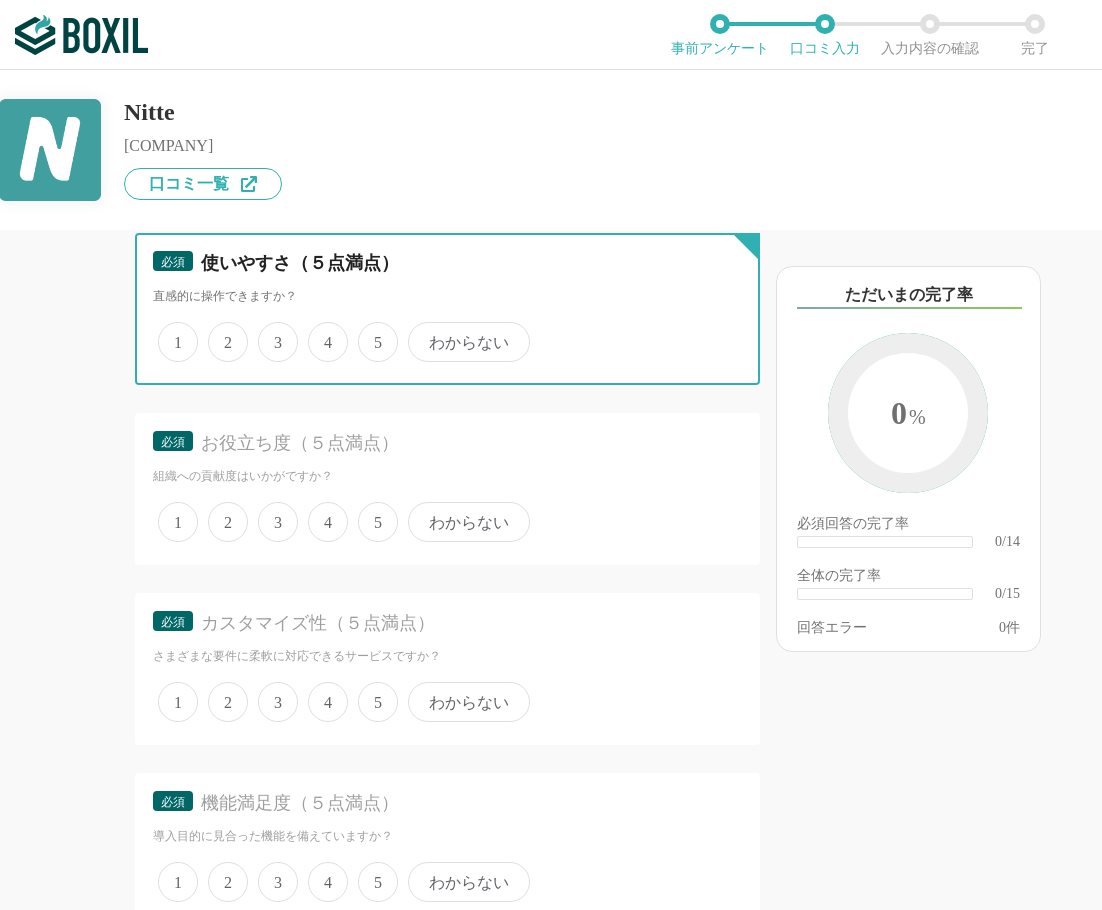 click on "4" at bounding box center (319, 331) 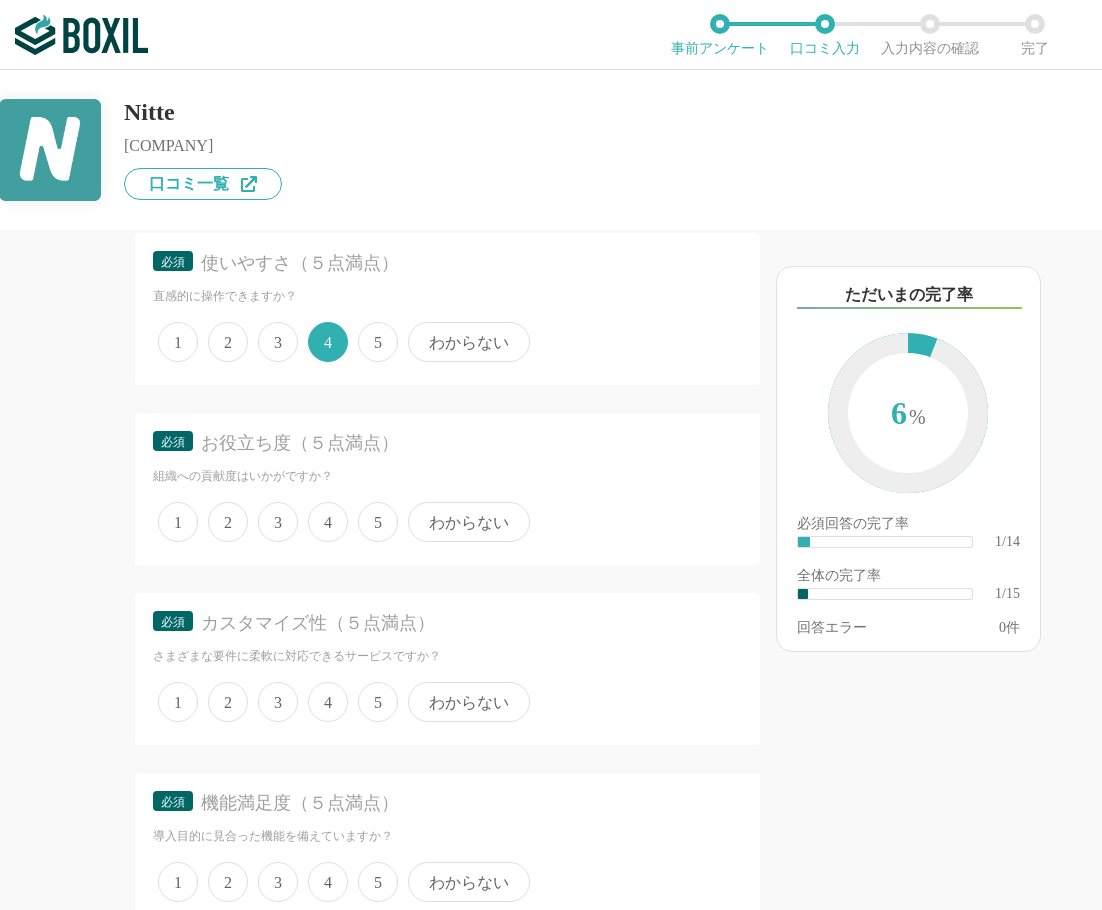 click on "5" at bounding box center [378, 522] 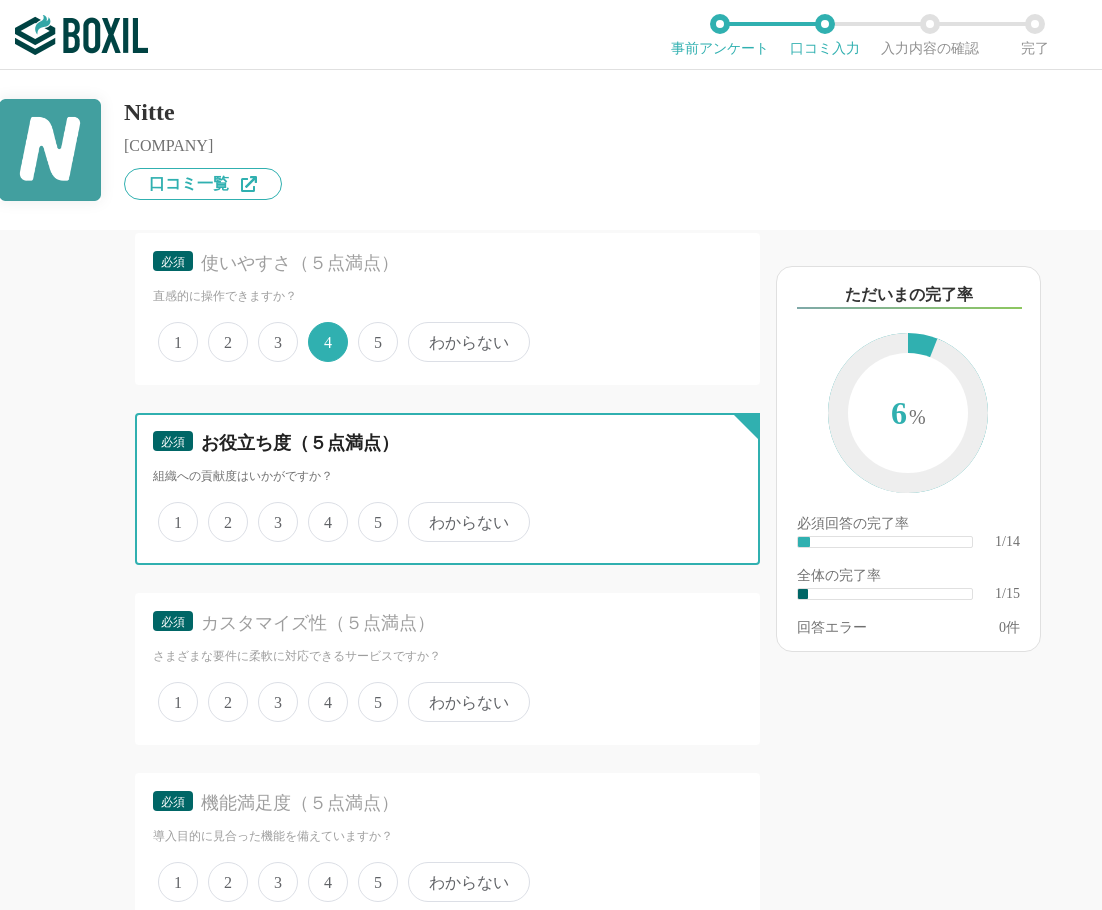 click on "5" at bounding box center [369, 511] 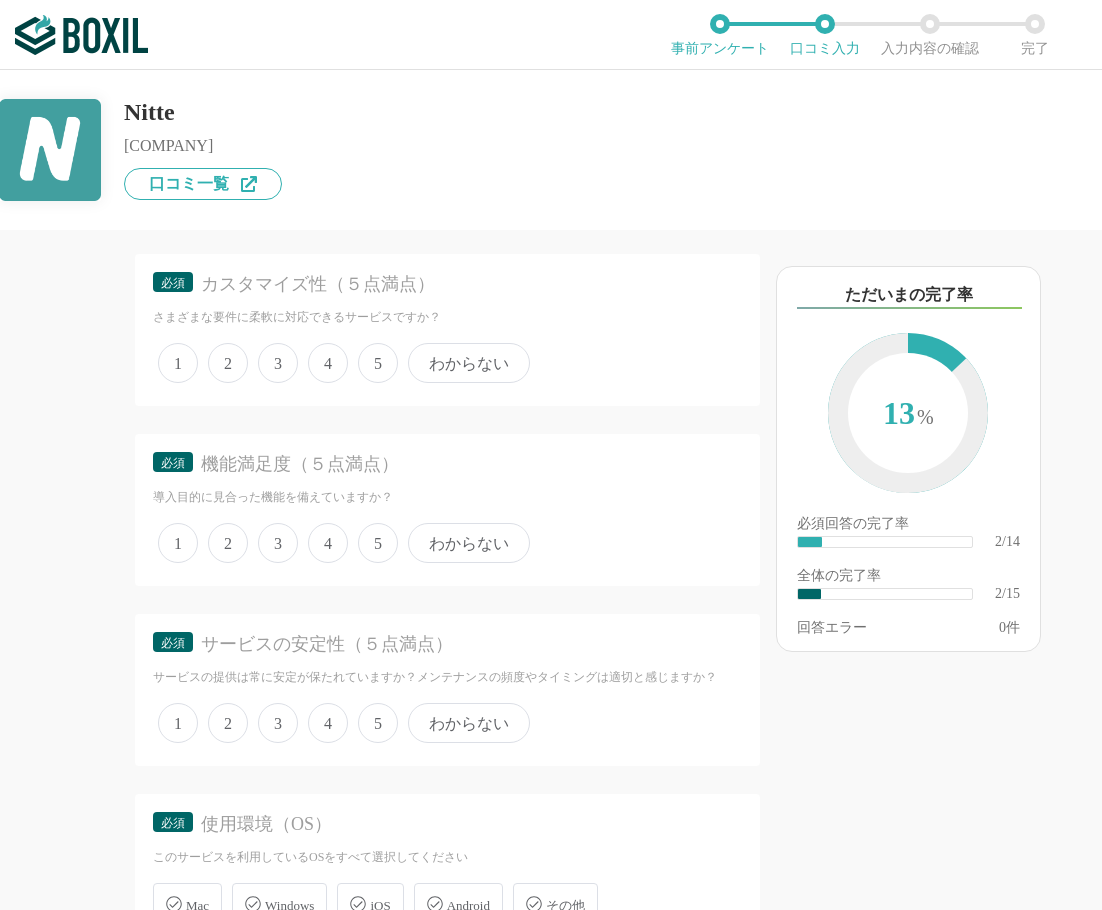 scroll, scrollTop: 700, scrollLeft: 0, axis: vertical 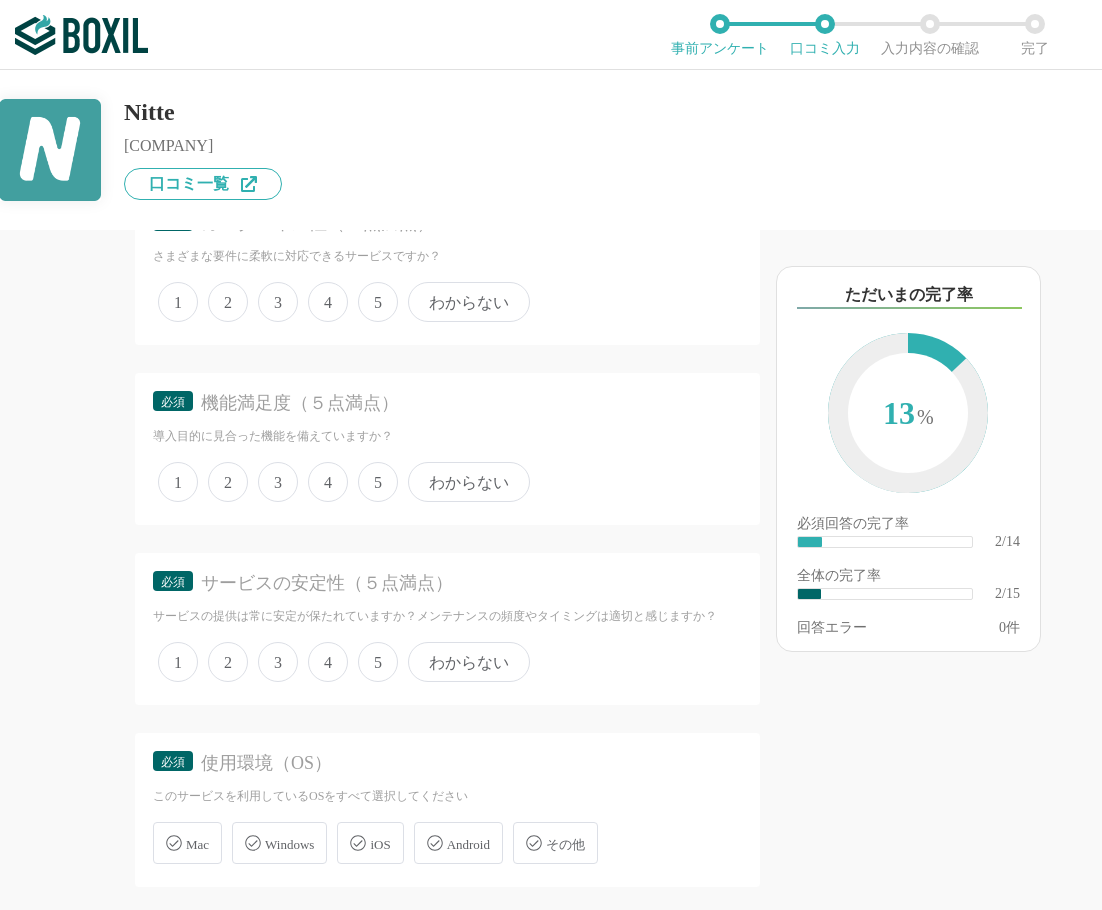 click on "5" at bounding box center (378, 302) 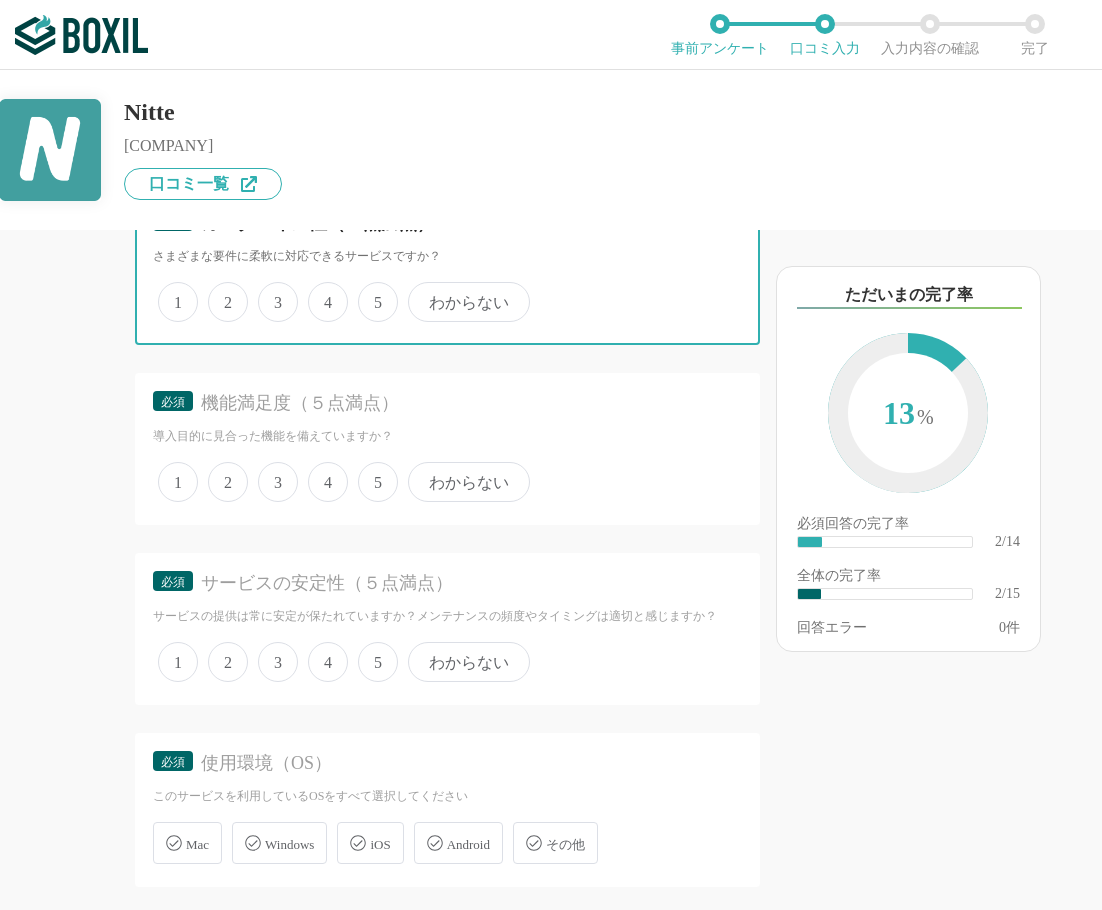 click on "5" at bounding box center [369, 291] 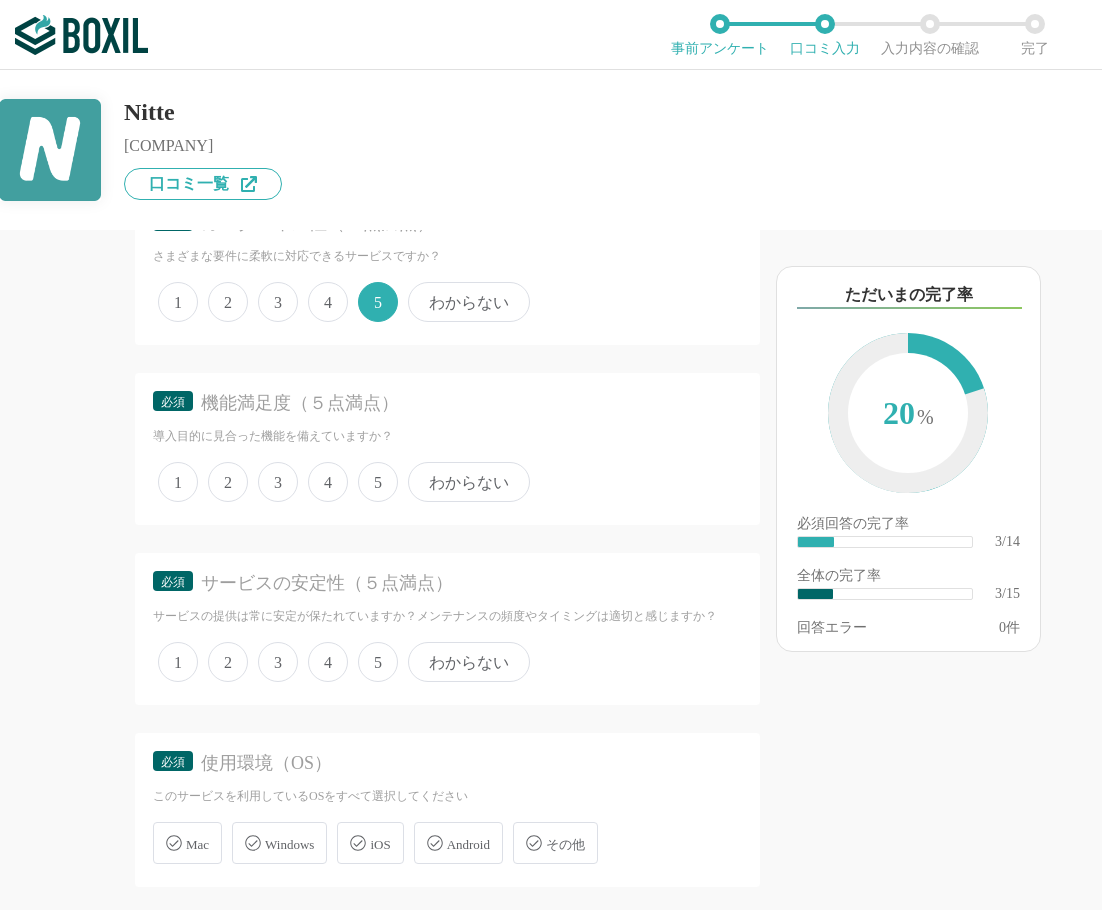 click on "5" at bounding box center [378, 482] 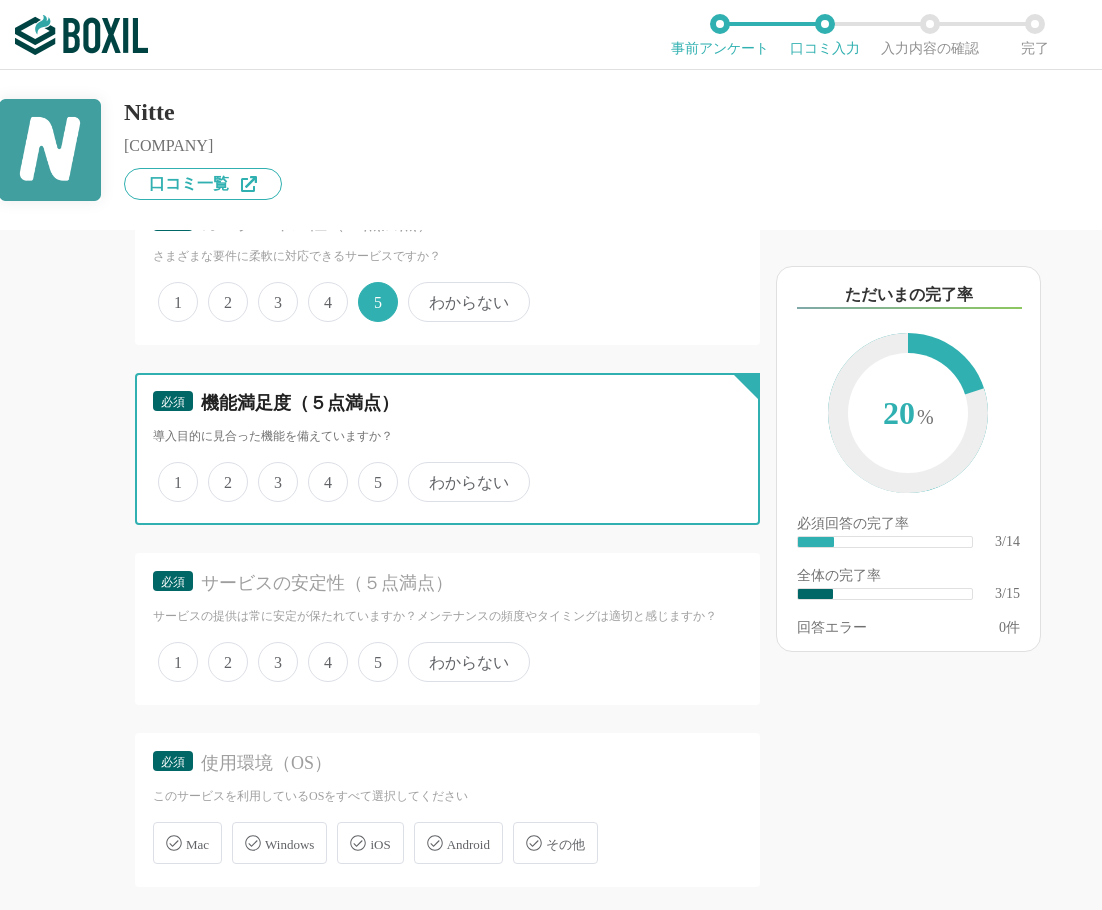 click on "5" at bounding box center [369, 471] 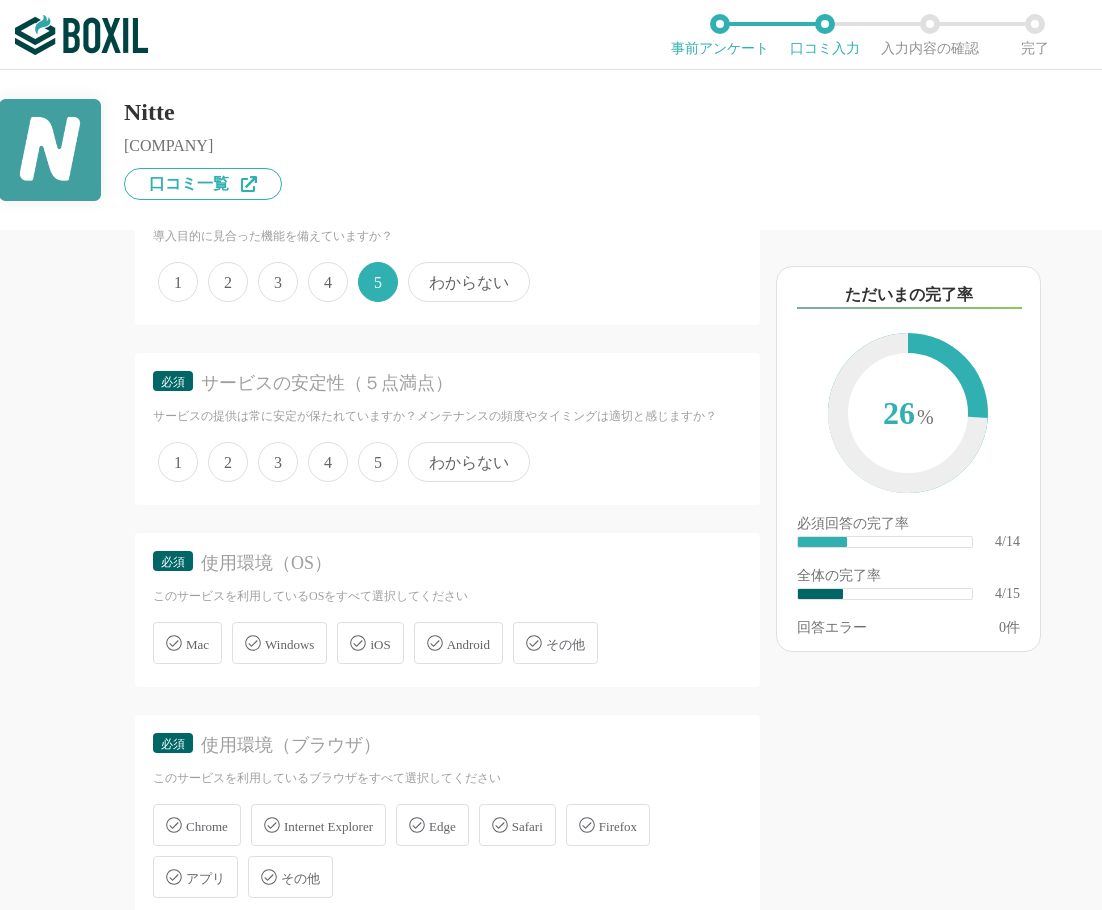 click on "5" at bounding box center [378, 462] 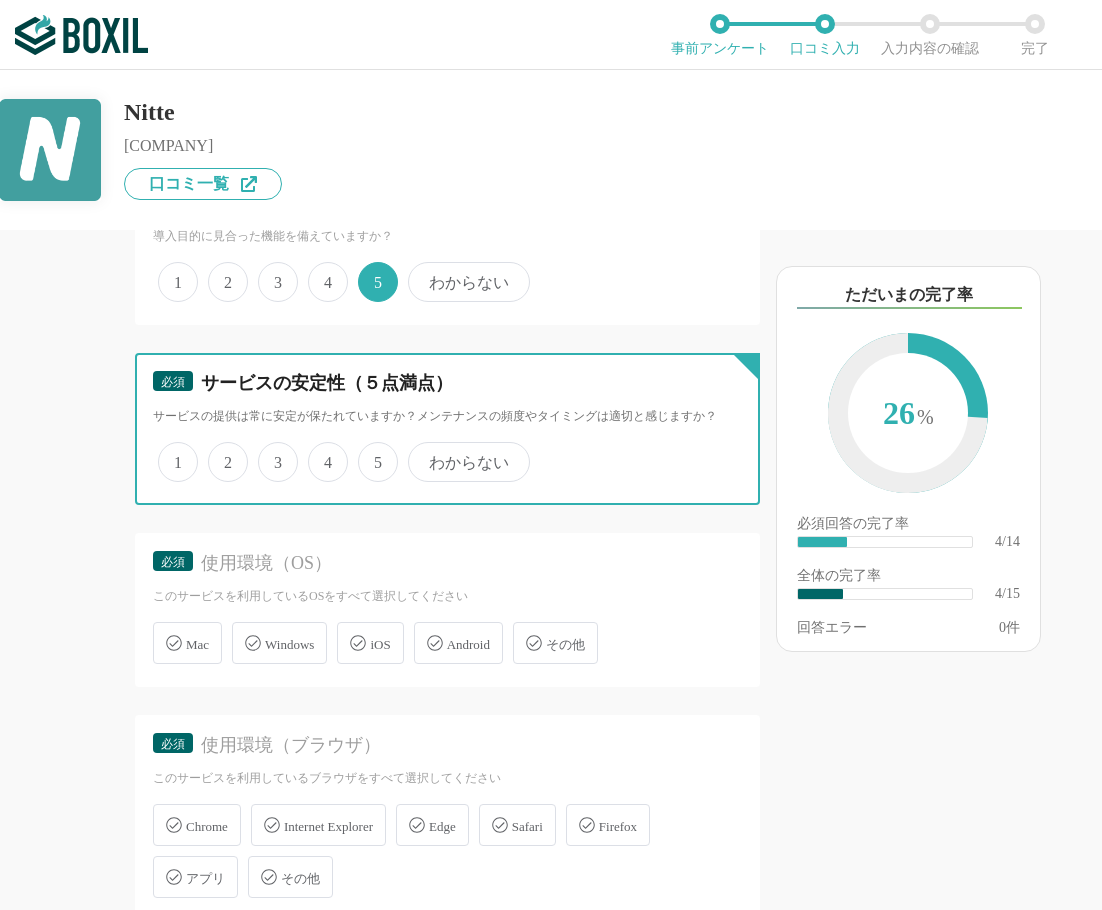 click on "5" at bounding box center (369, 451) 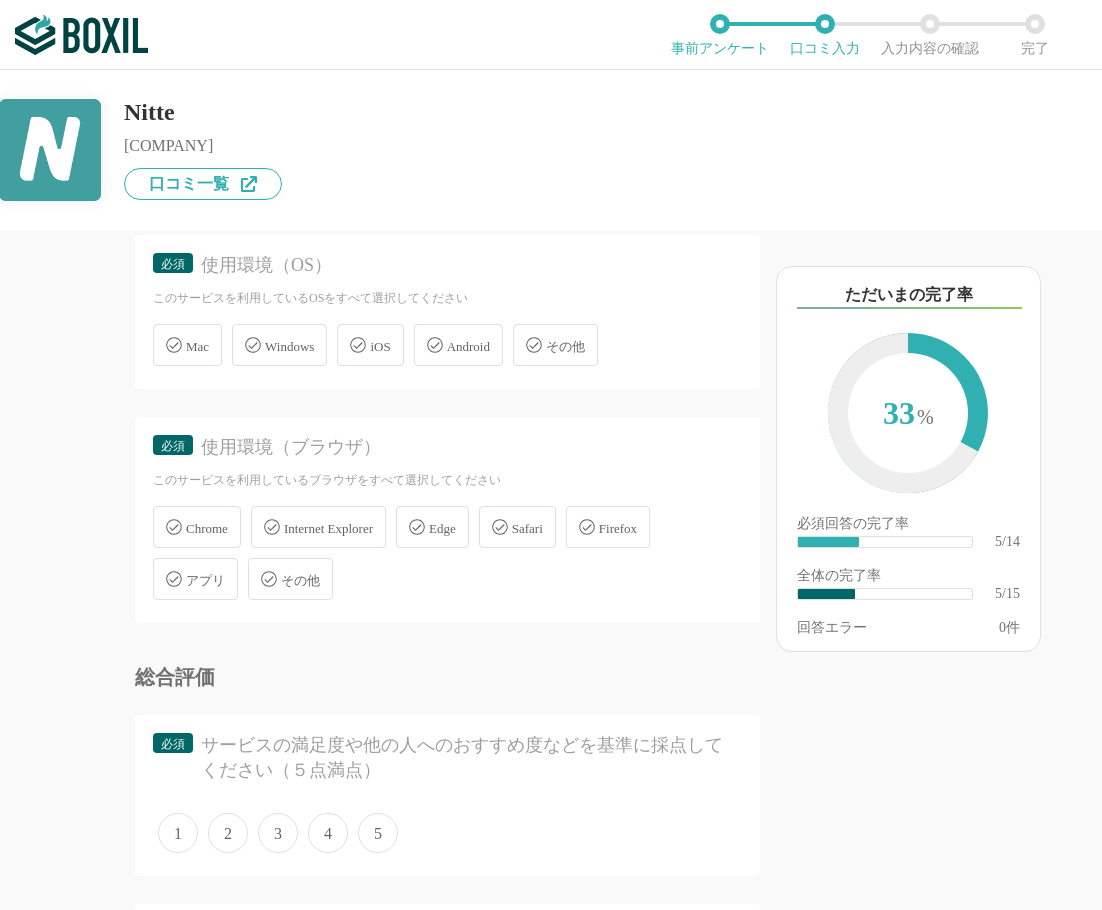 scroll, scrollTop: 1200, scrollLeft: 0, axis: vertical 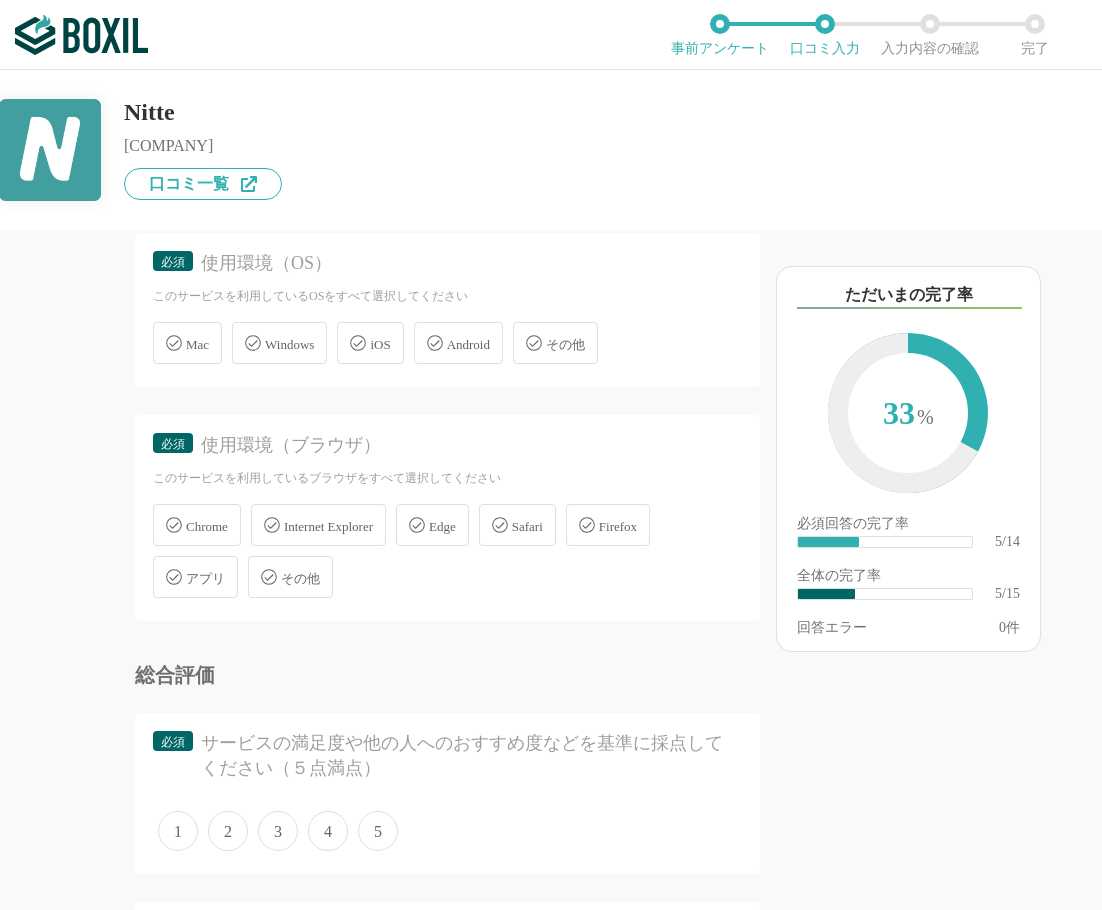 click on "Windows" at bounding box center (279, 343) 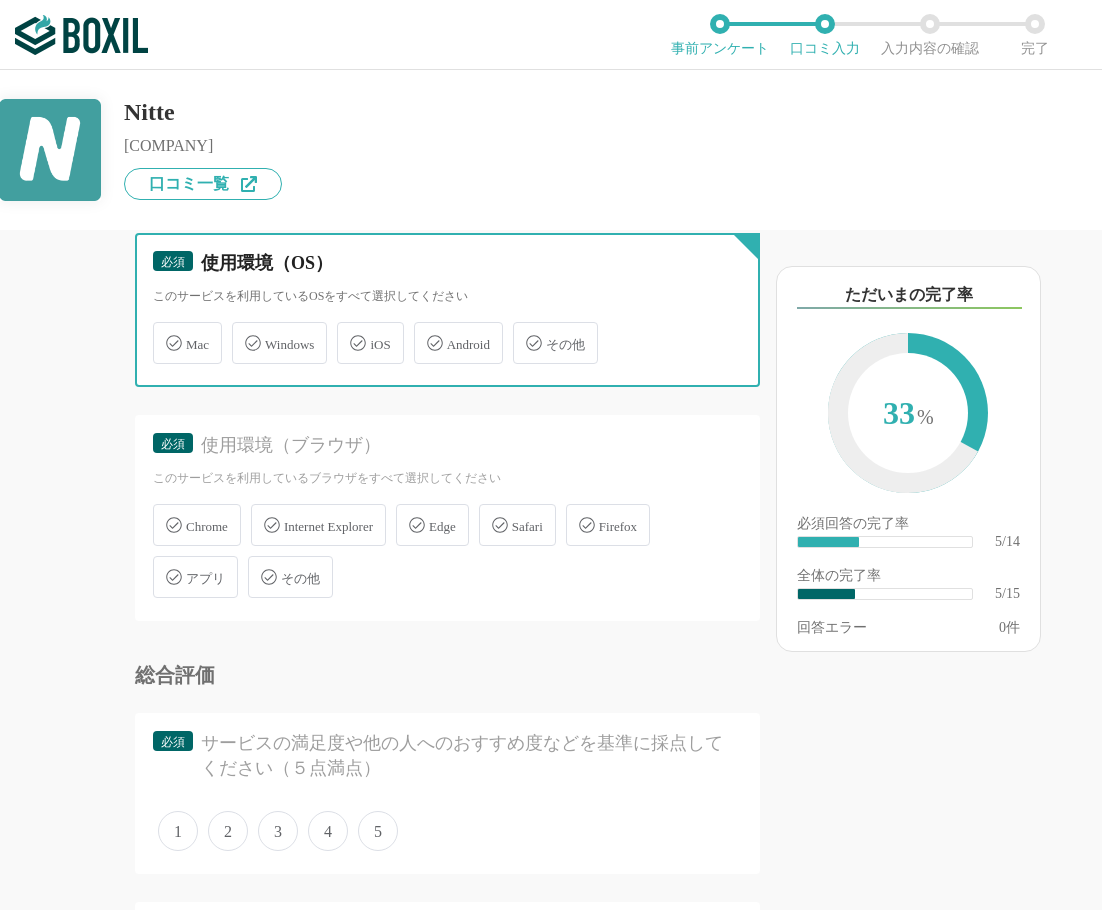 click on "Windows" at bounding box center (242, 331) 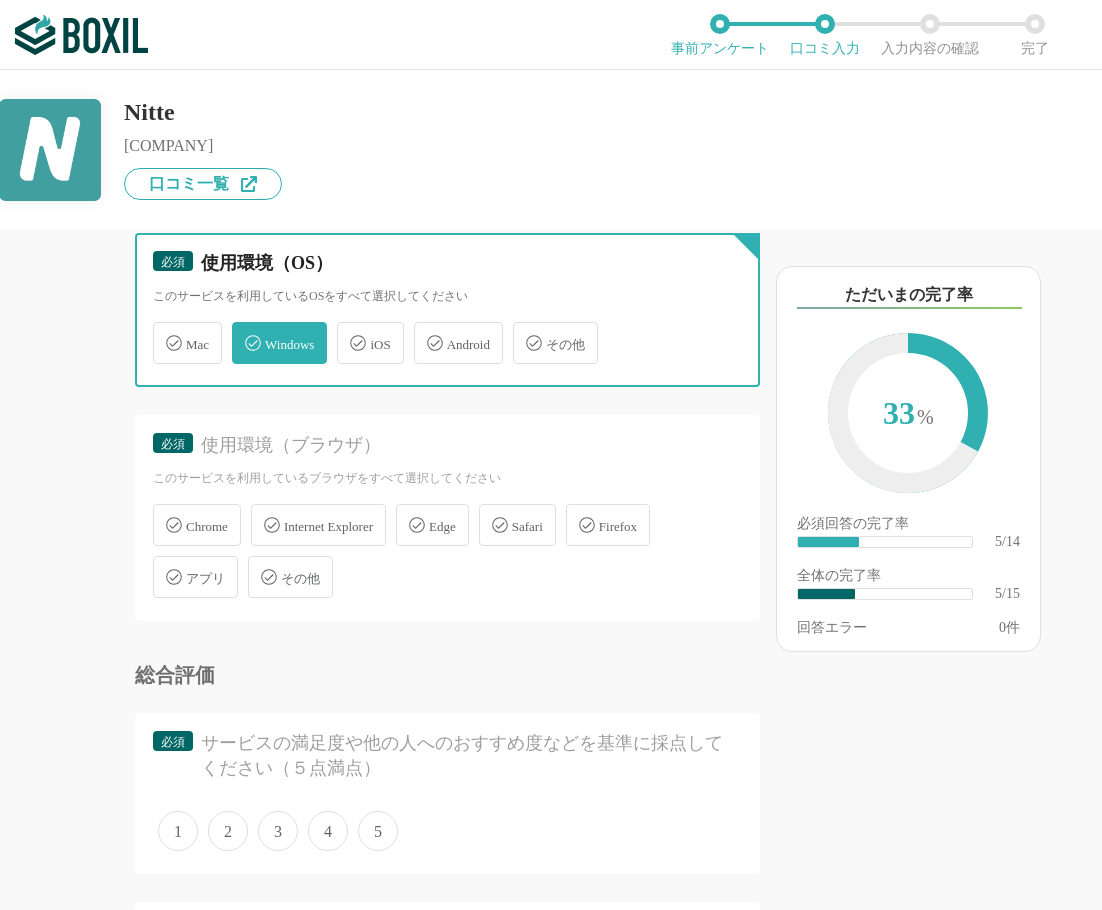 checkbox on "true" 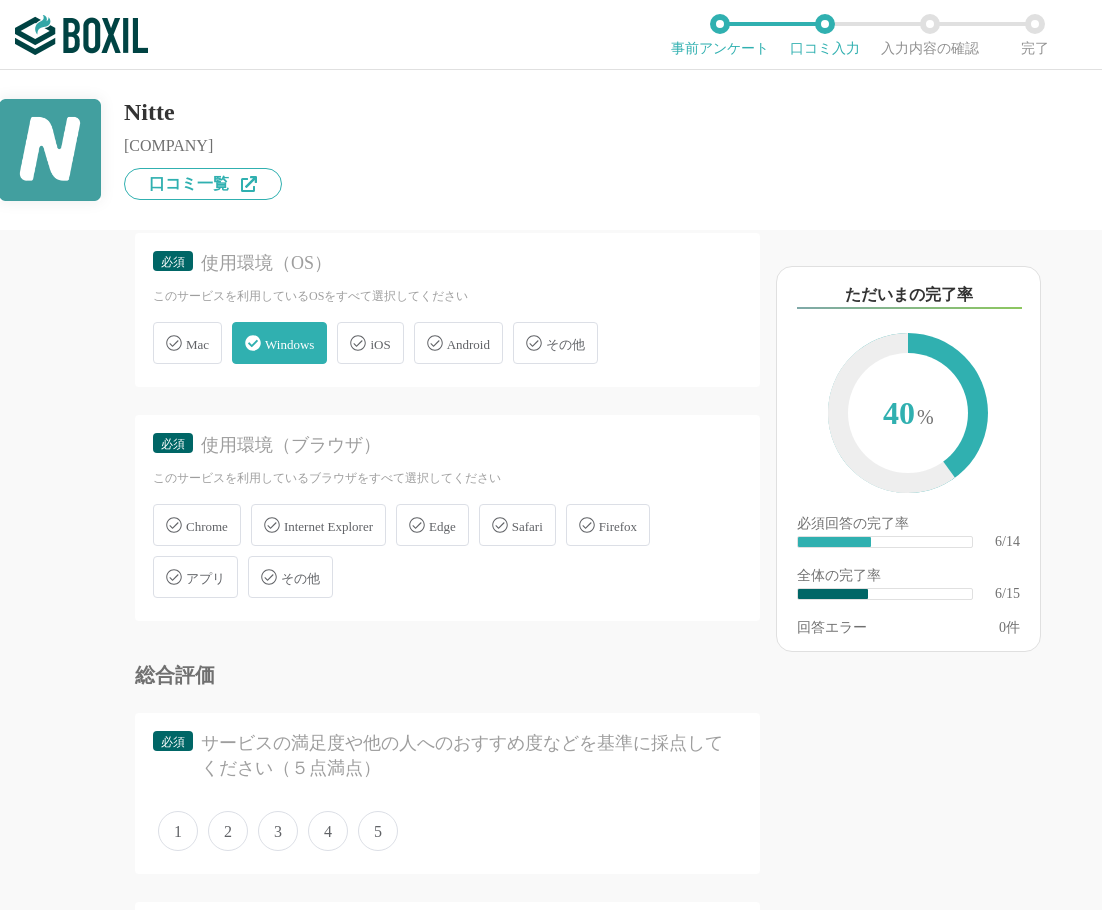 click on "Chrome" at bounding box center [197, 525] 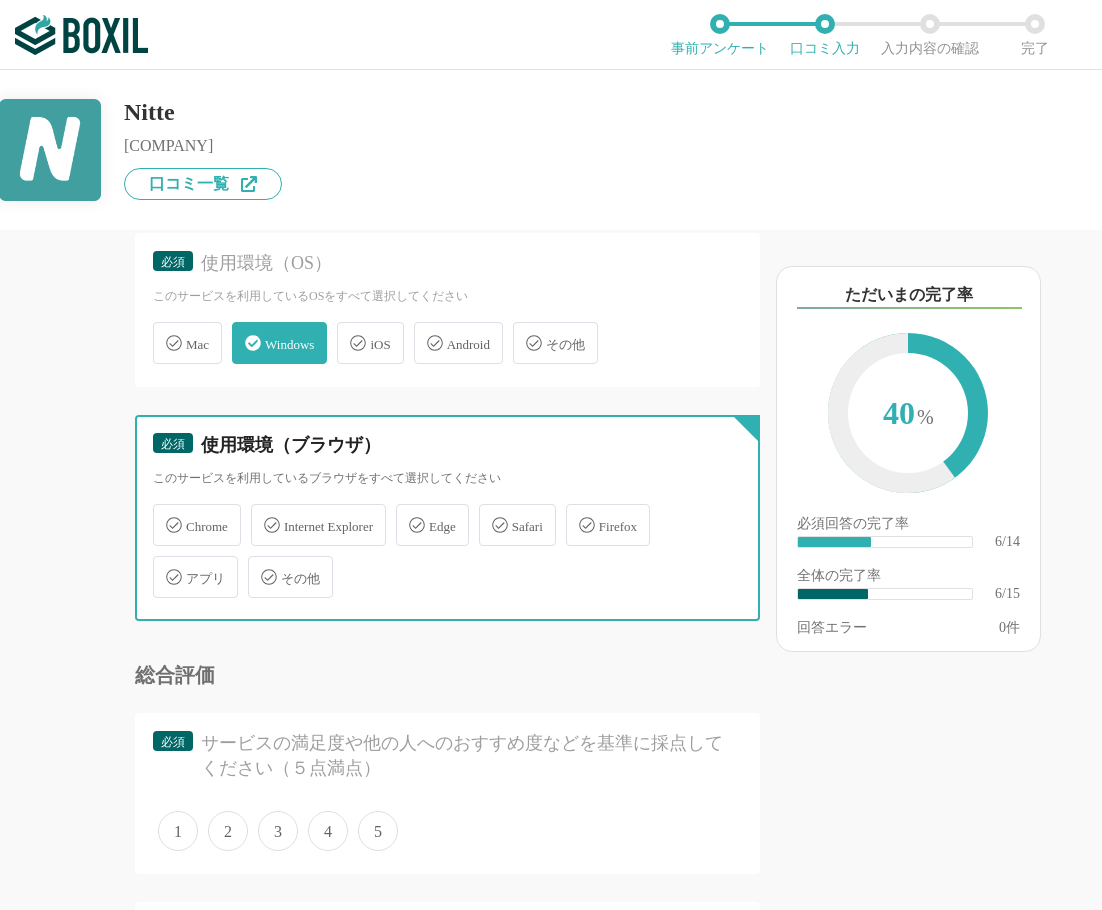 click on "Chrome" at bounding box center (163, 513) 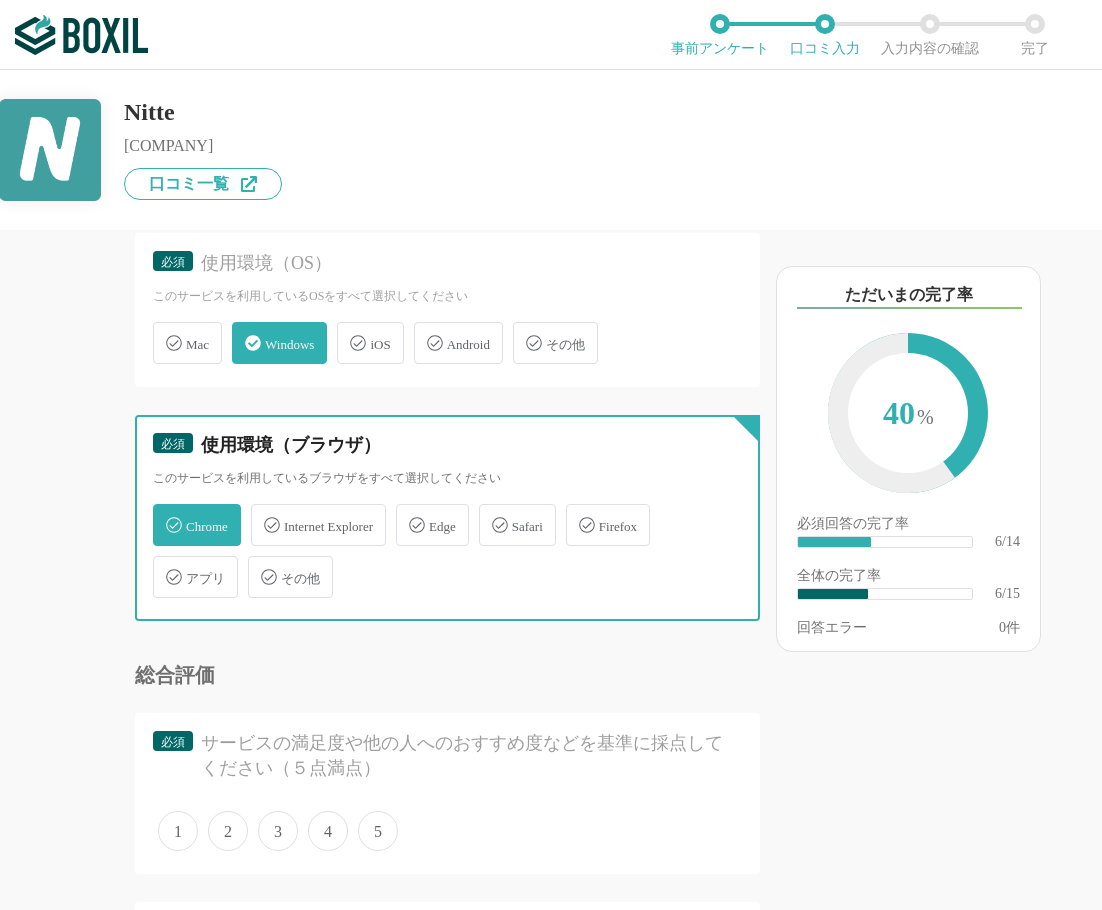 checkbox on "true" 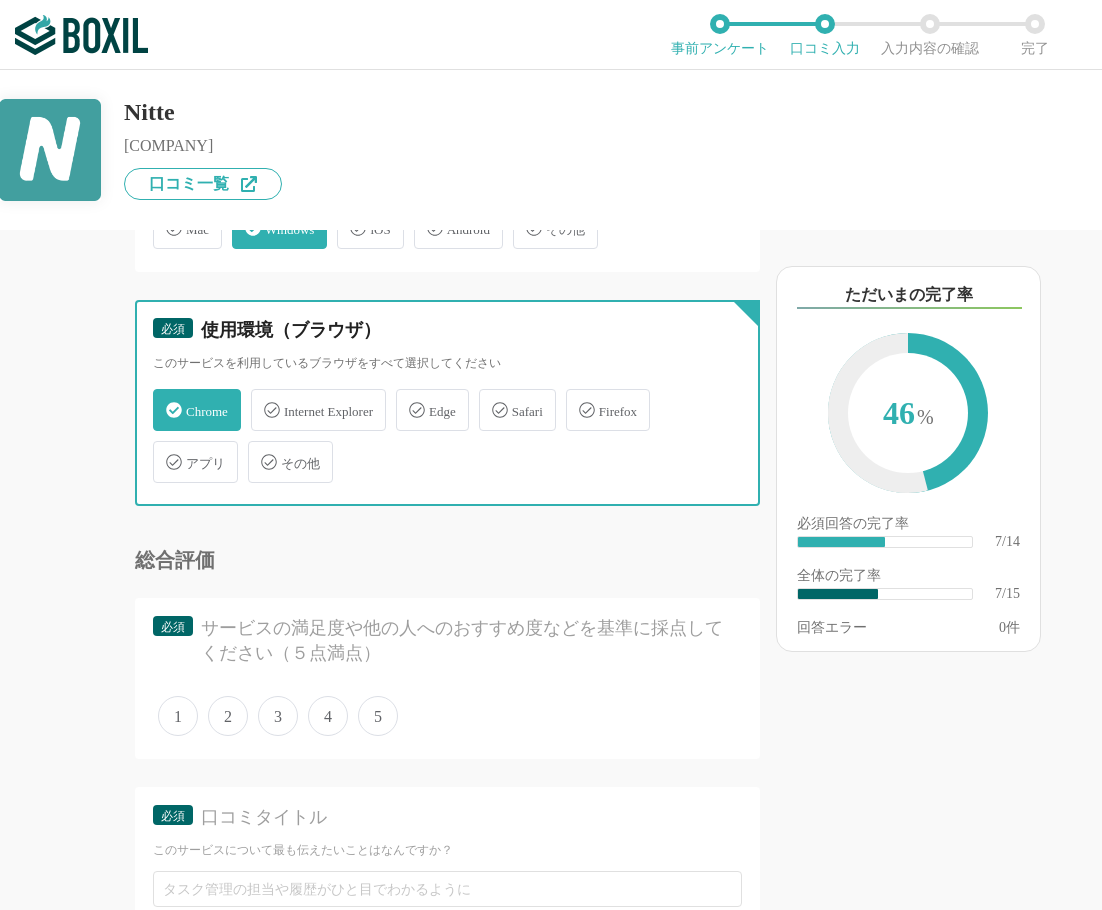 scroll, scrollTop: 1200, scrollLeft: 0, axis: vertical 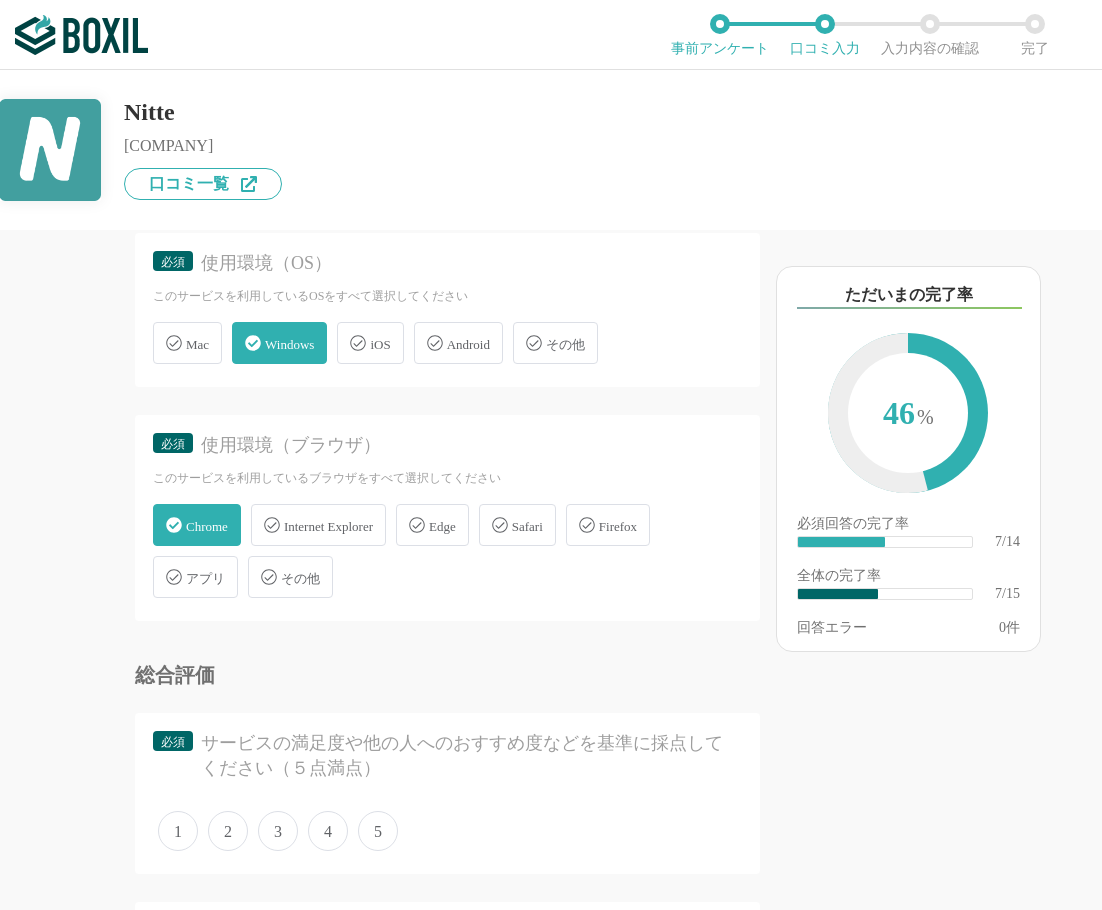 click on "Windows" at bounding box center (279, 343) 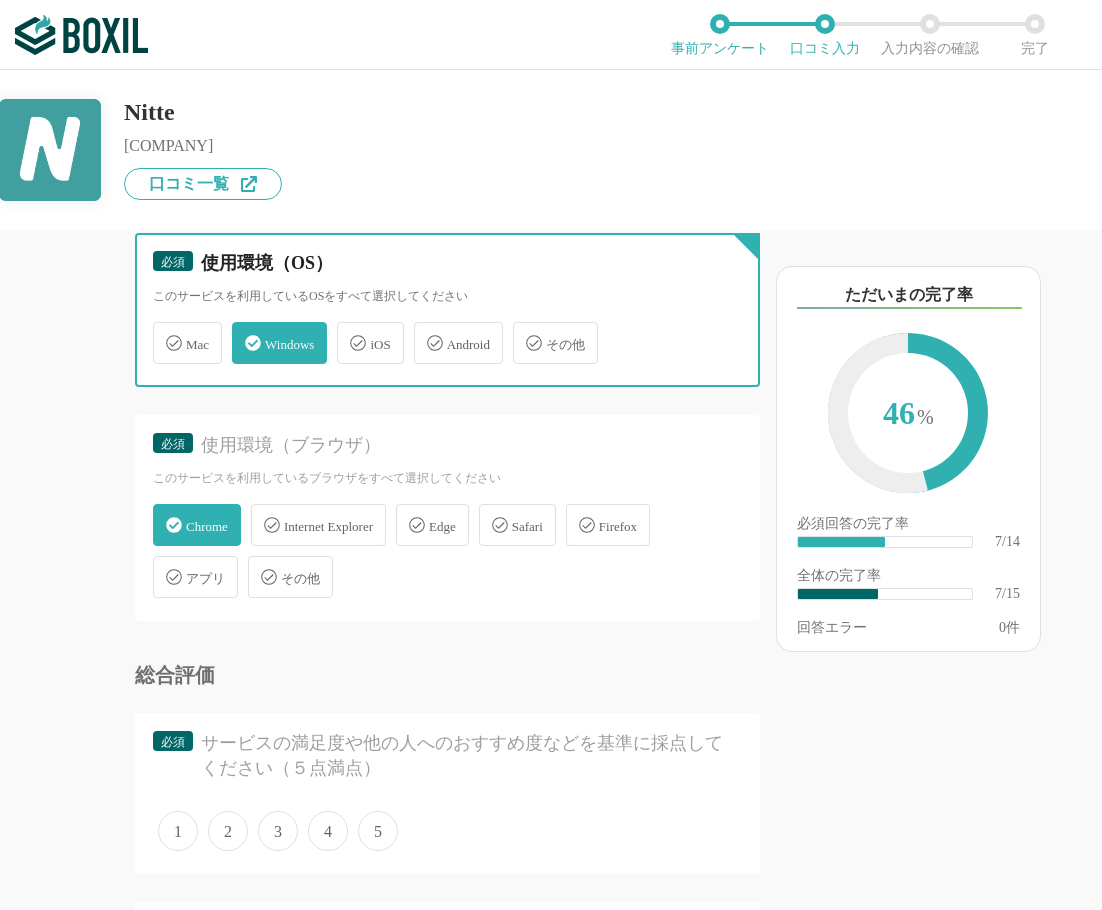 click on "Windows" at bounding box center (242, 331) 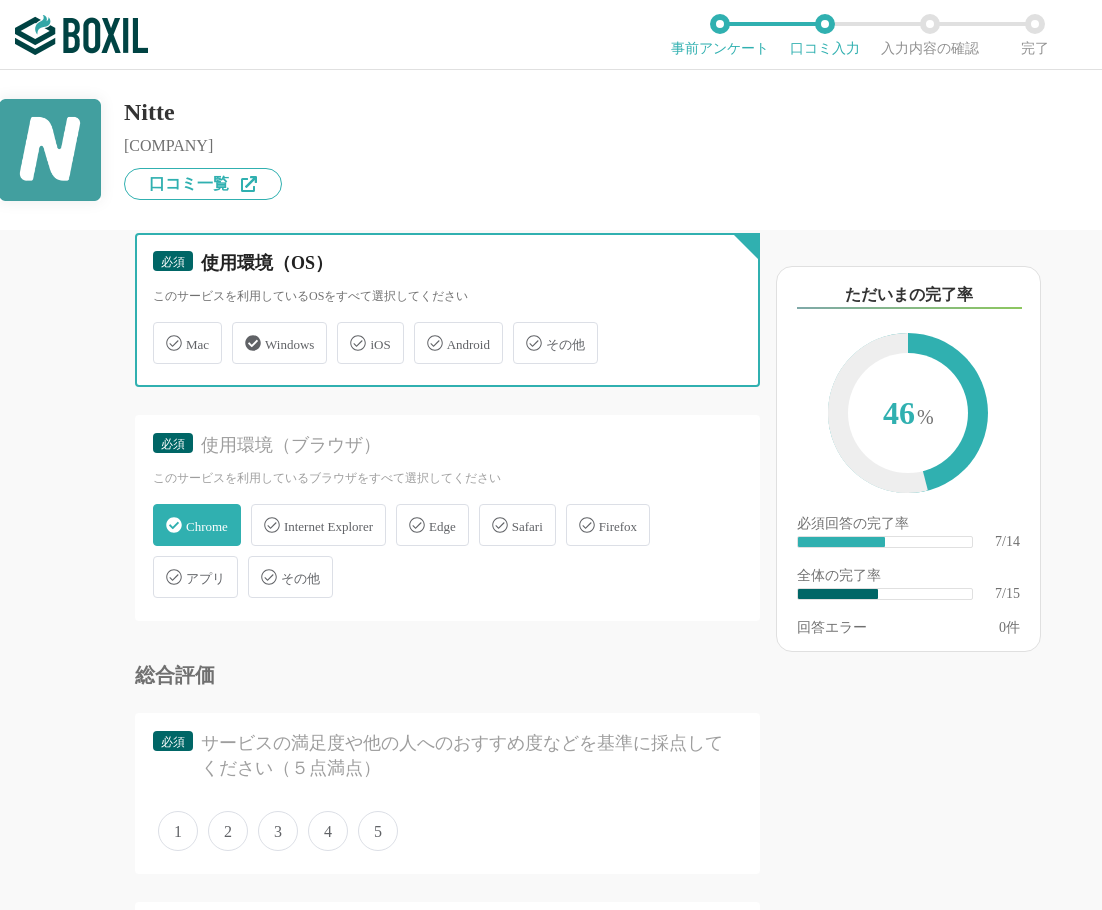 checkbox on "false" 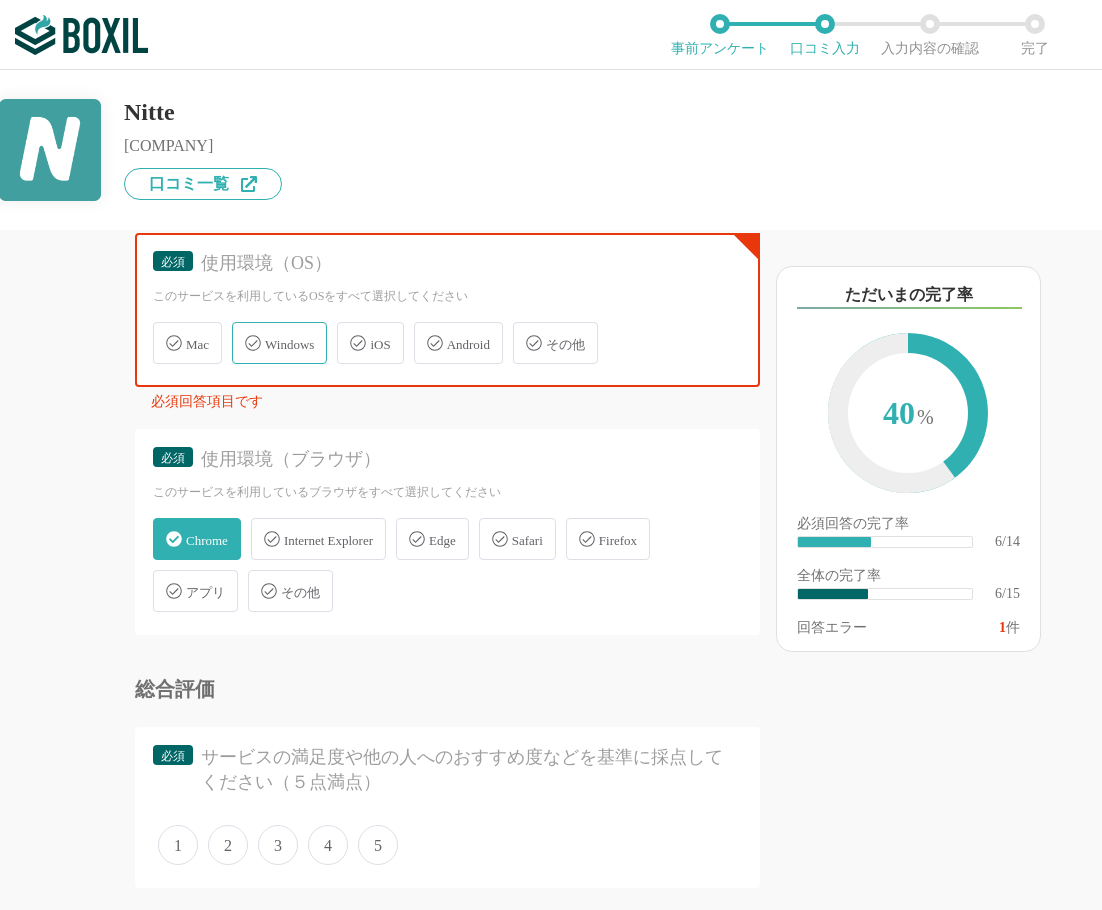 click on "Mac" at bounding box center (197, 344) 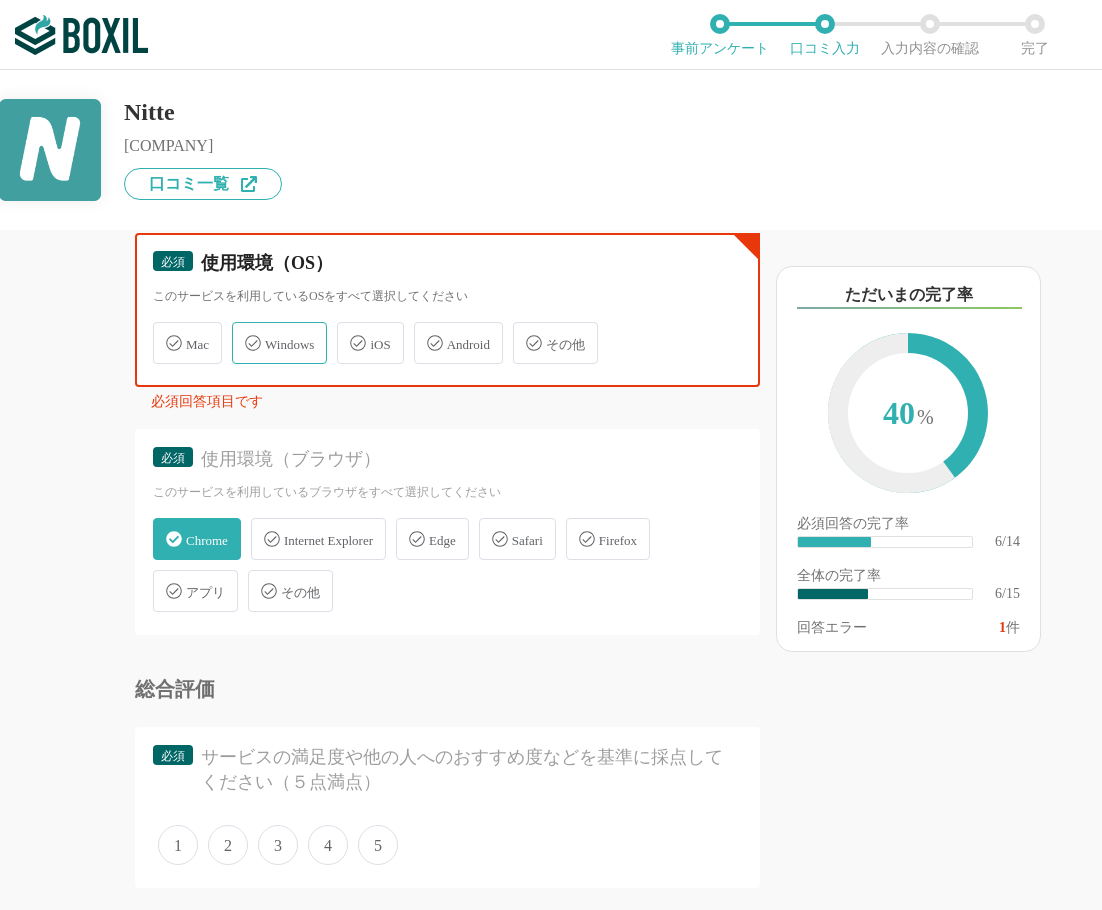 click on "Mac" at bounding box center (163, 331) 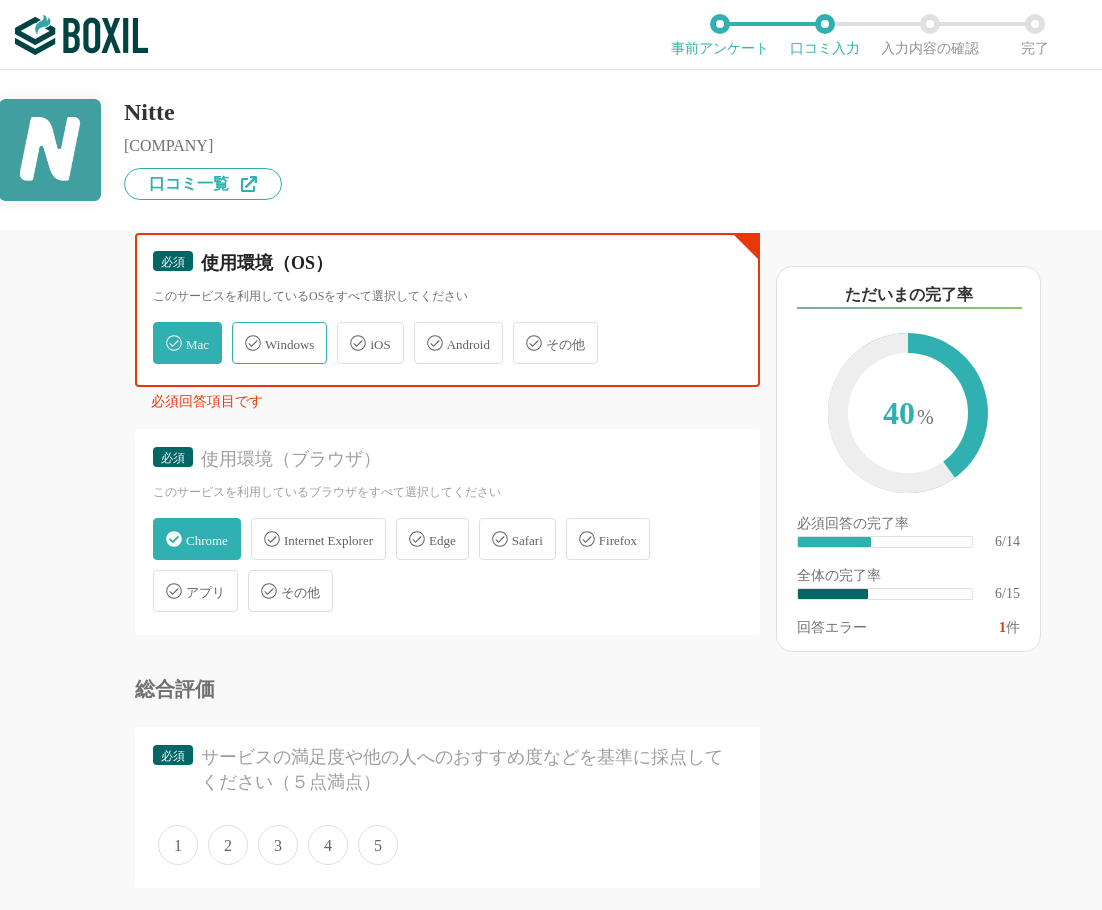 checkbox on "true" 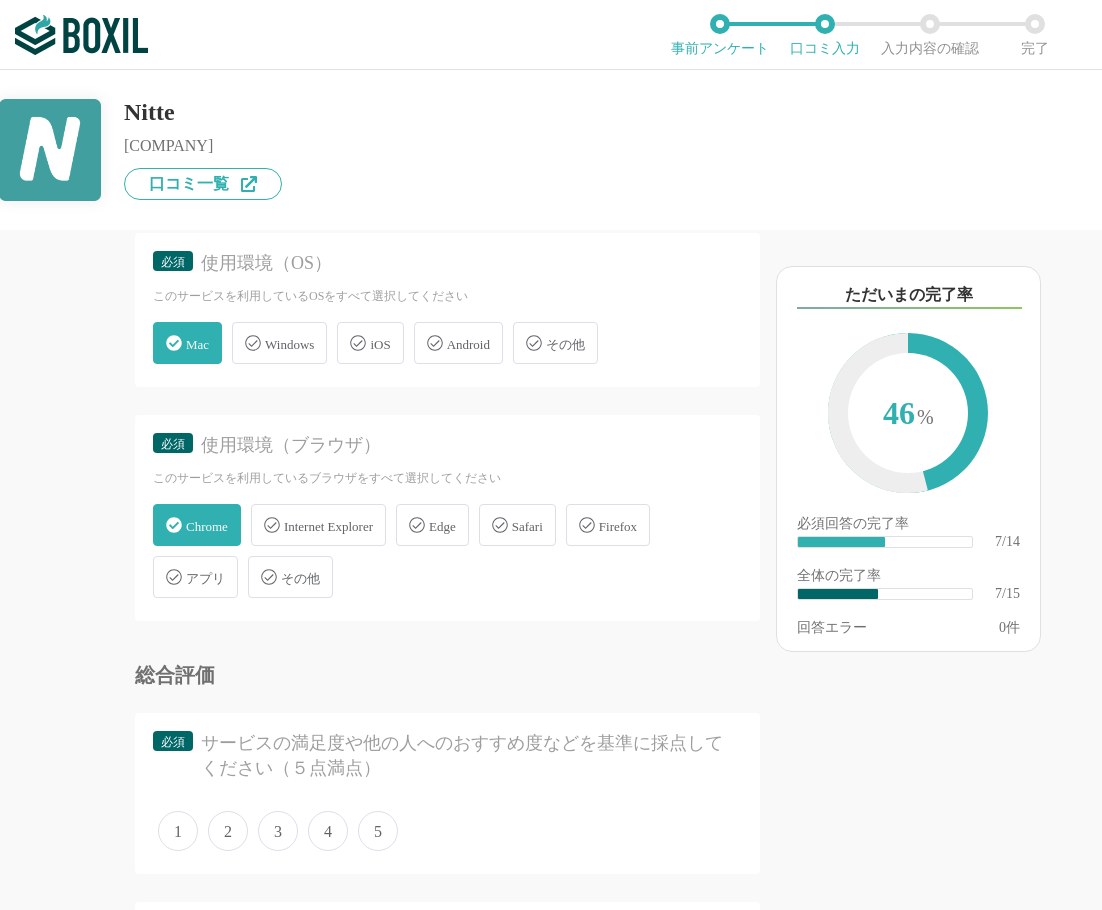 click on "Windows" at bounding box center [279, 343] 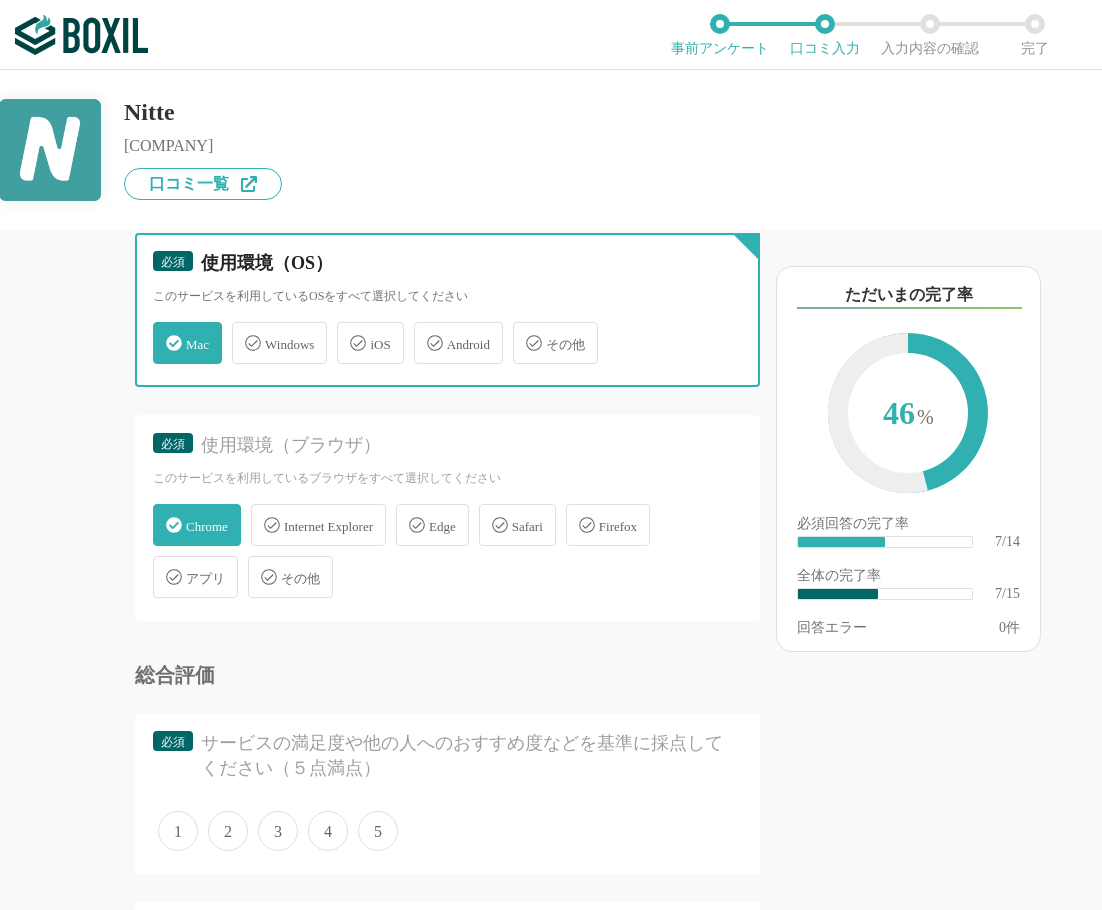 click on "Windows" at bounding box center [242, 331] 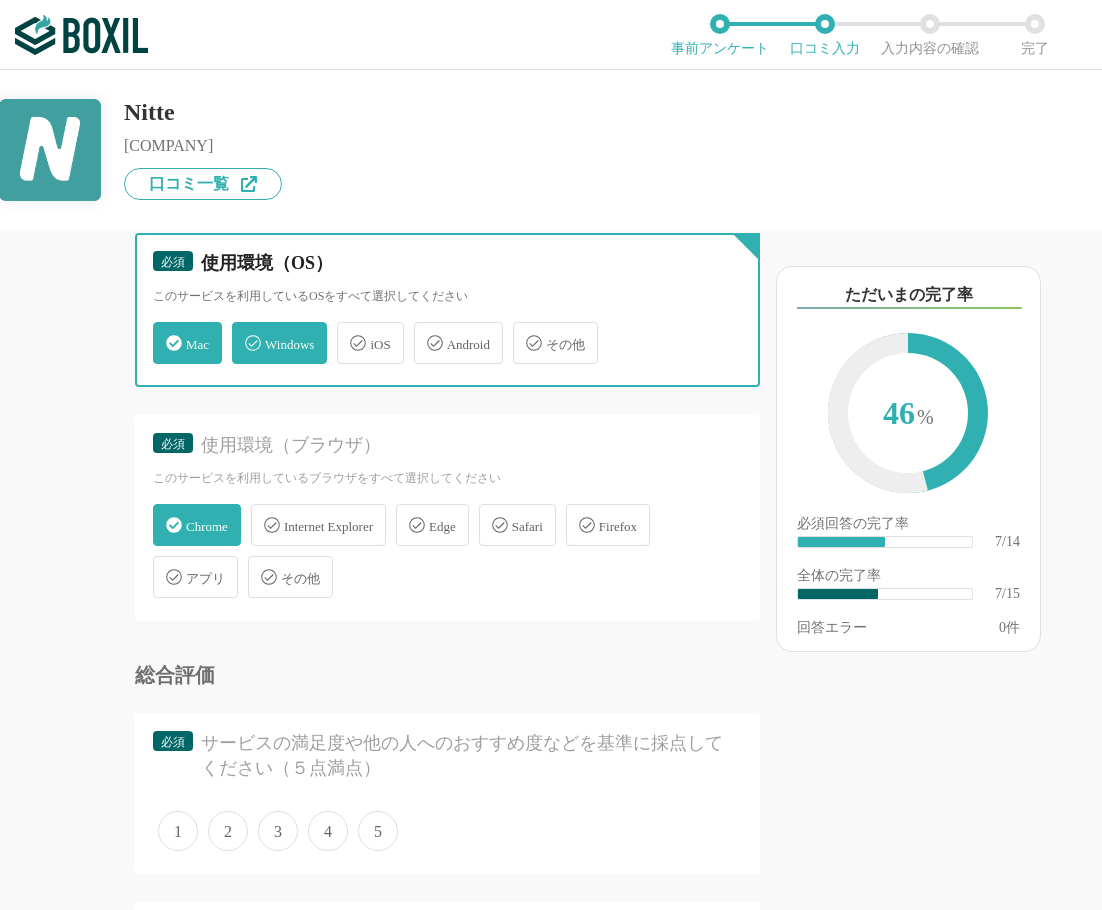 checkbox on "true" 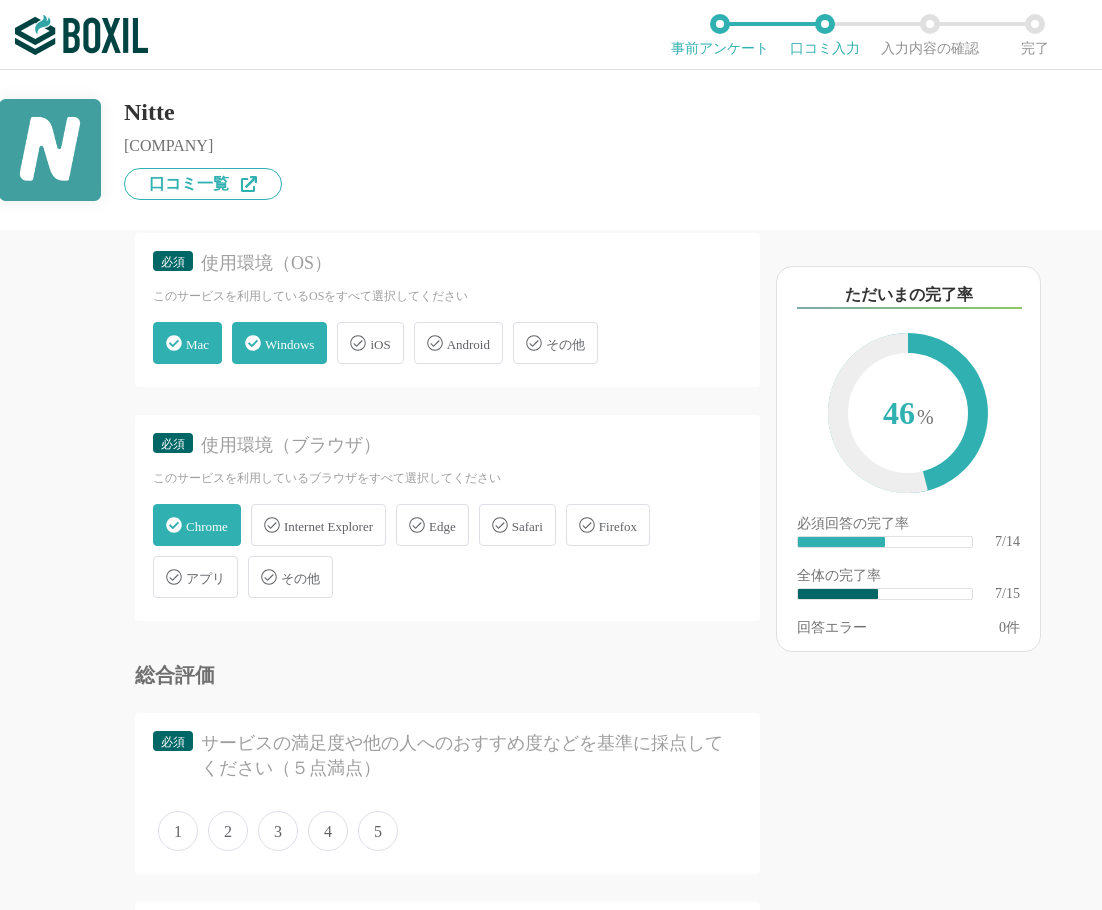 click on "Mac" at bounding box center (197, 344) 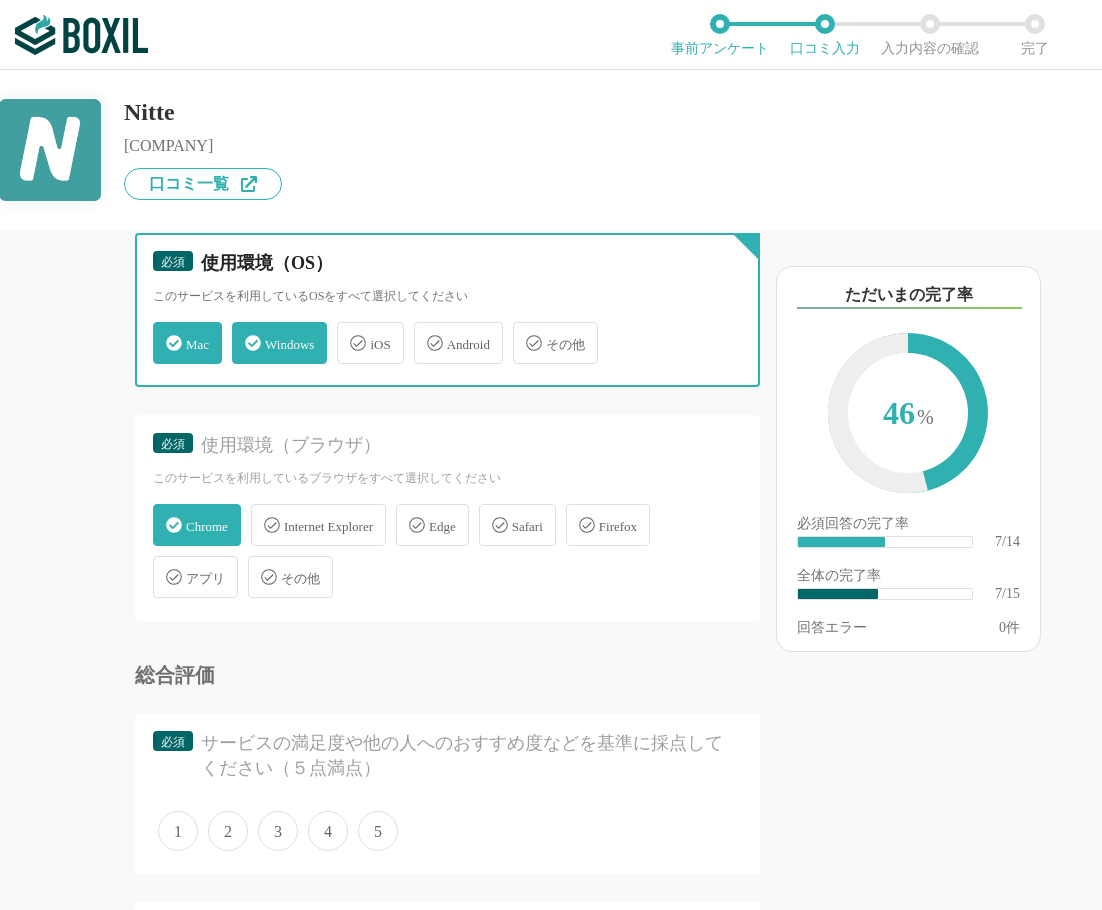 click on "Mac" at bounding box center [163, 331] 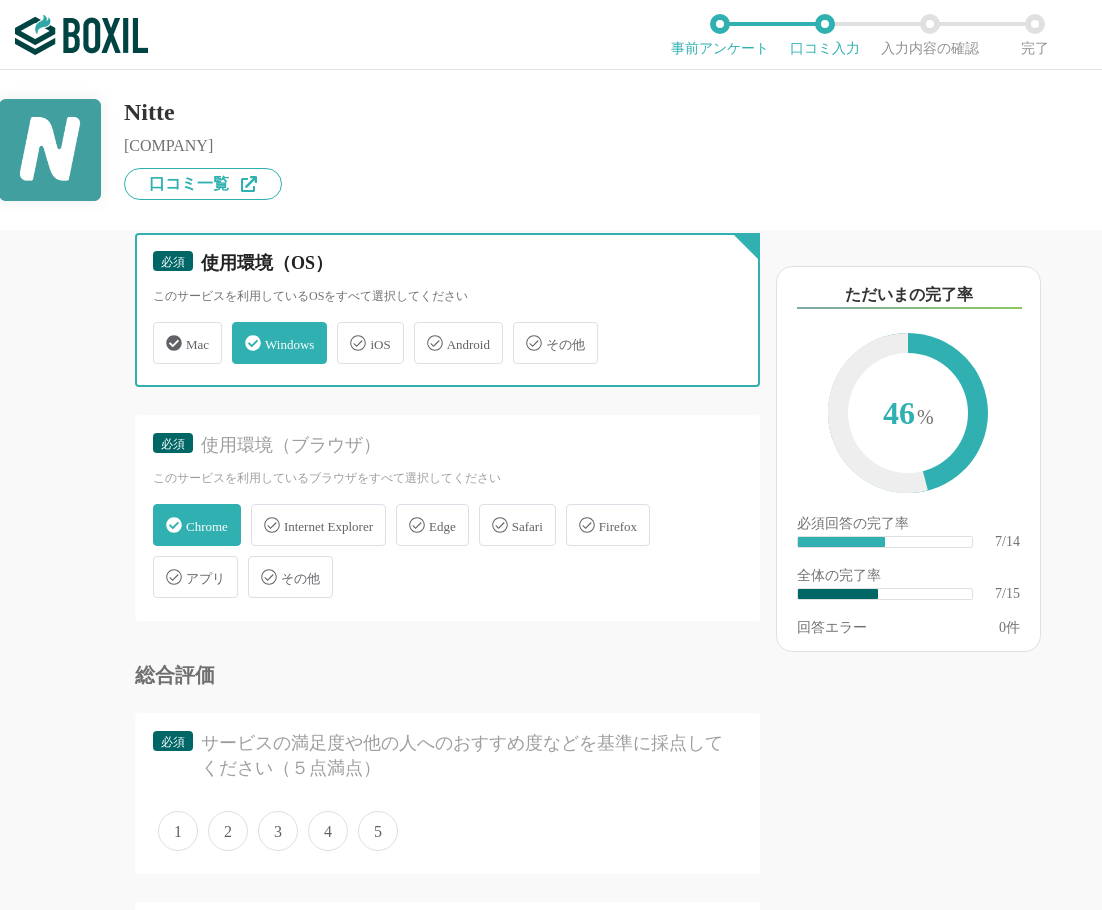 checkbox on "false" 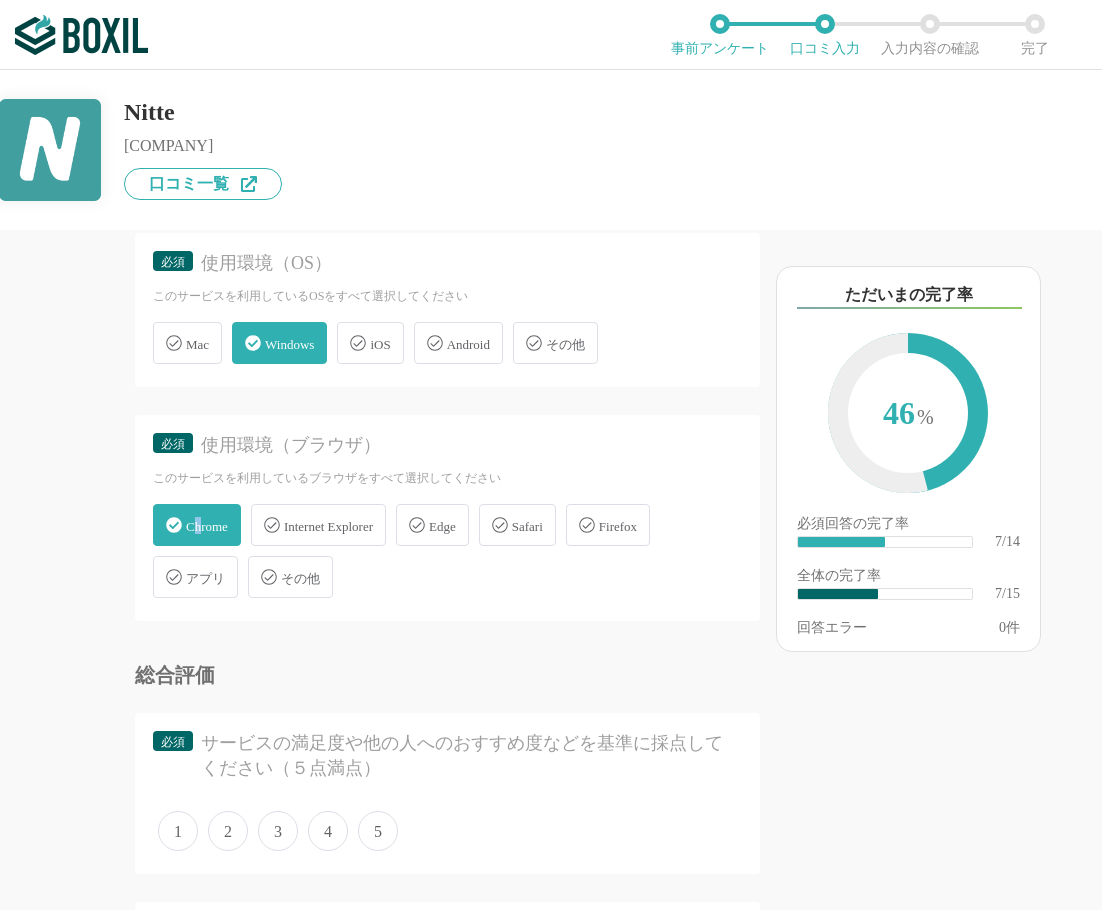 click on "Chrome" at bounding box center [207, 526] 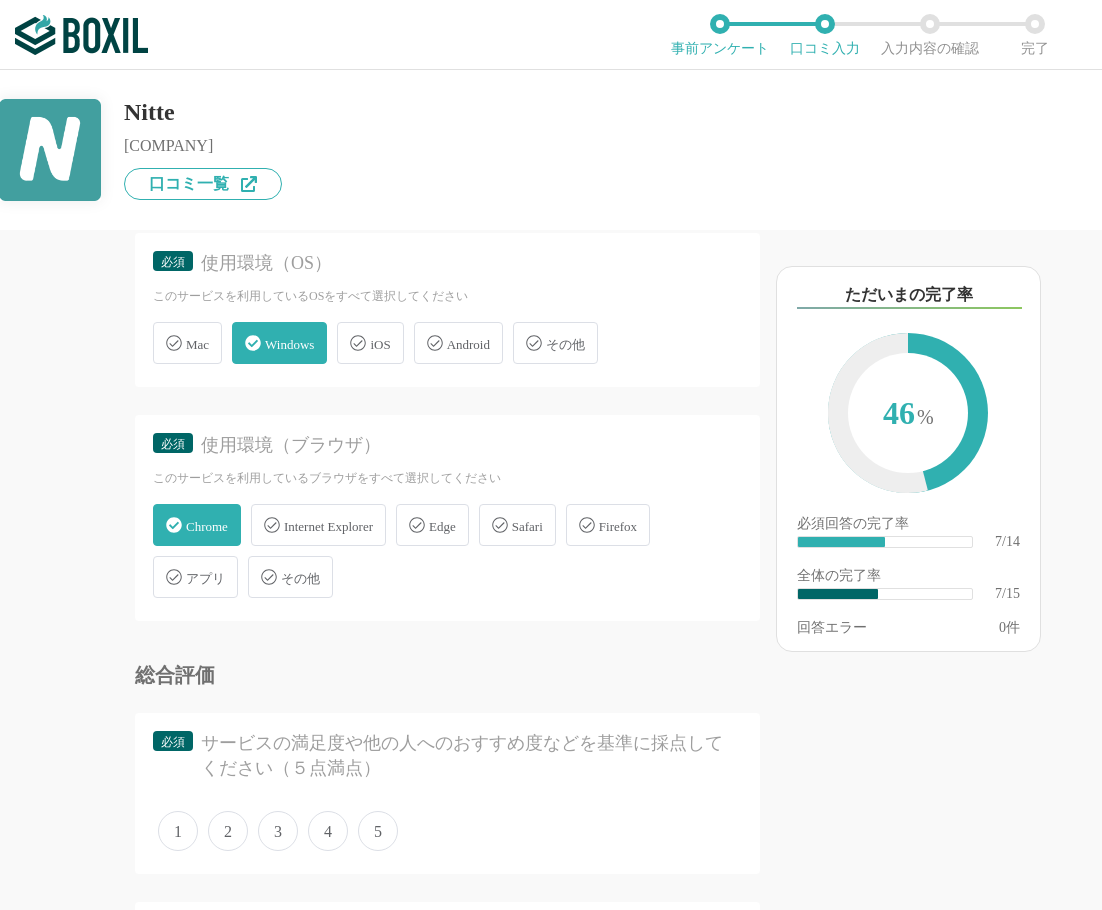 click 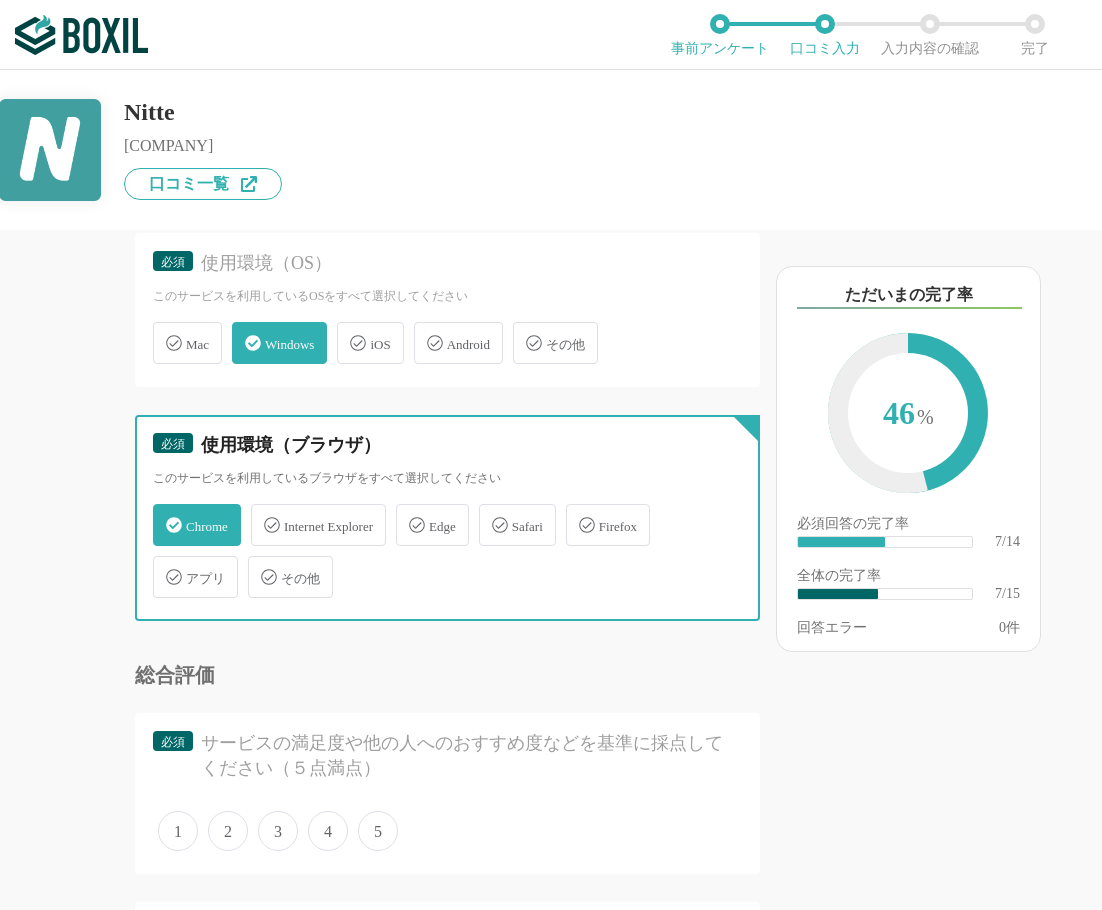 click on "Edge" at bounding box center [406, 513] 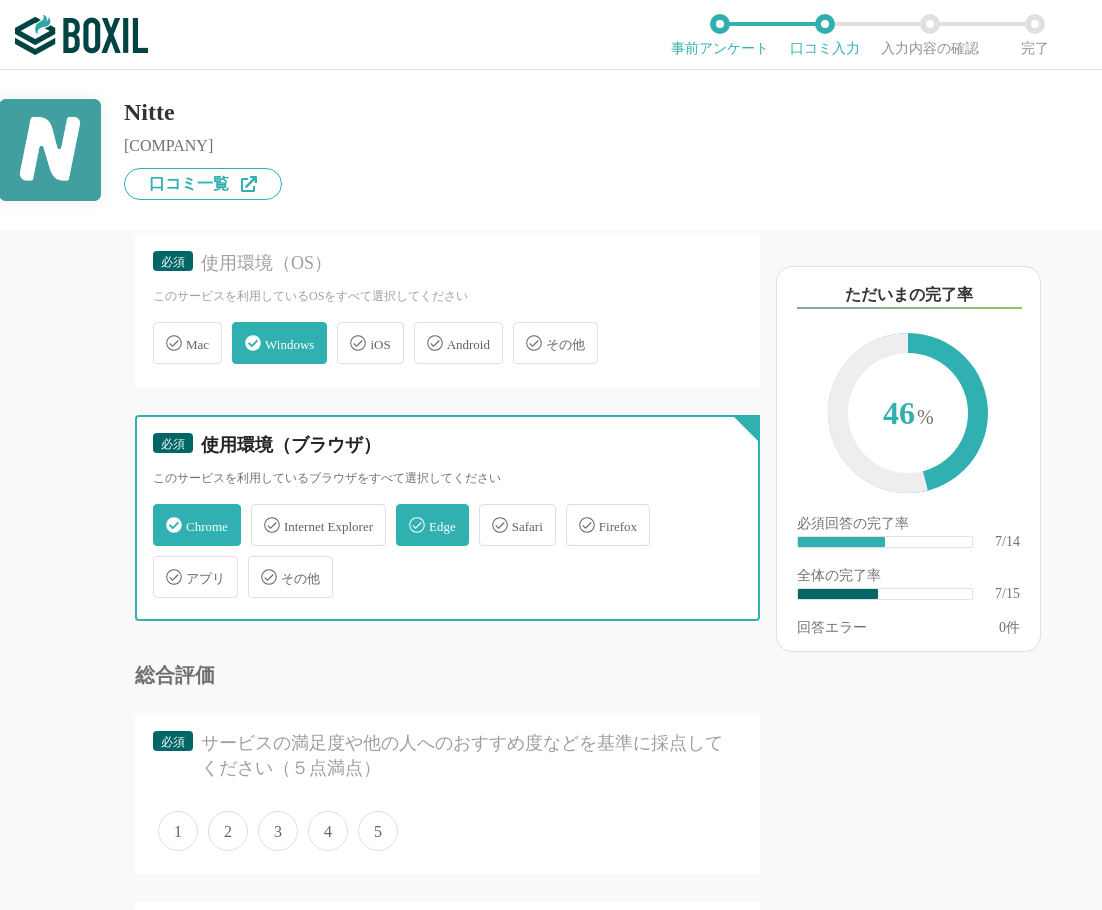 checkbox on "true" 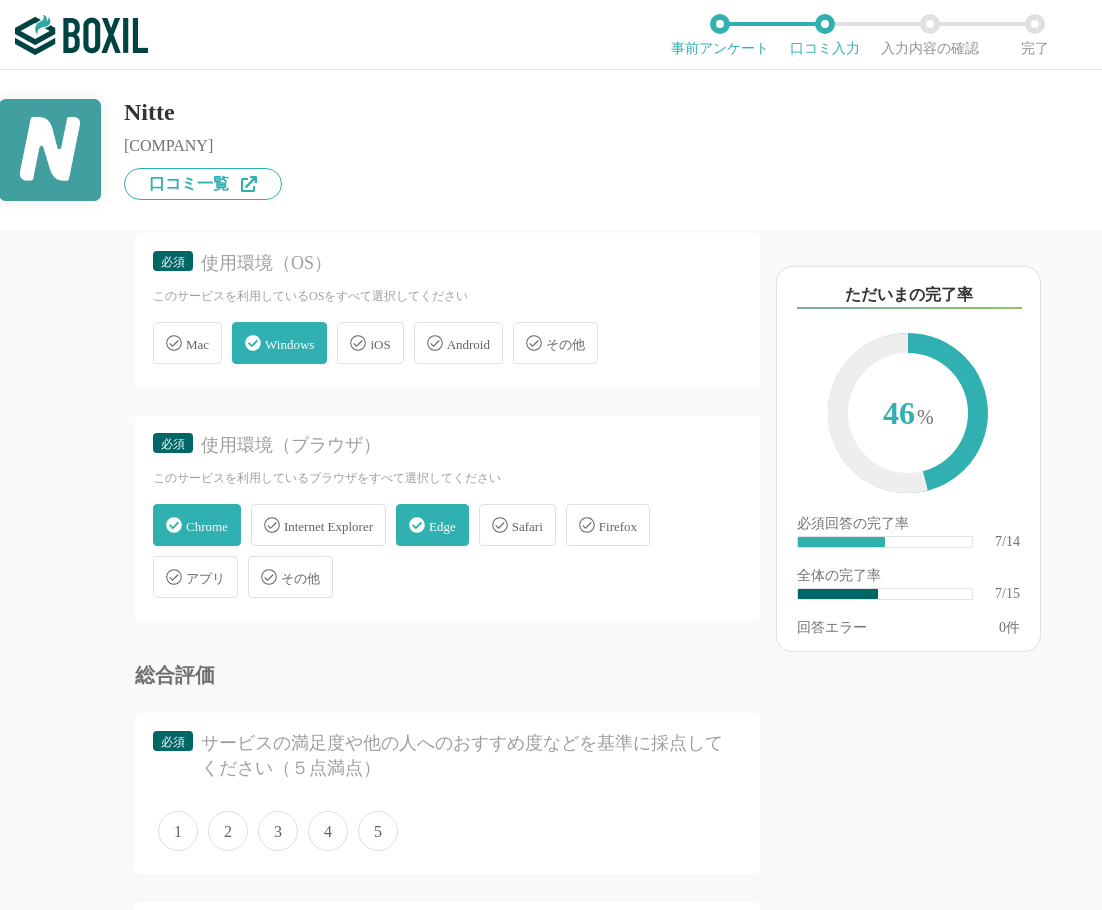 click on "Chrome" at bounding box center (207, 526) 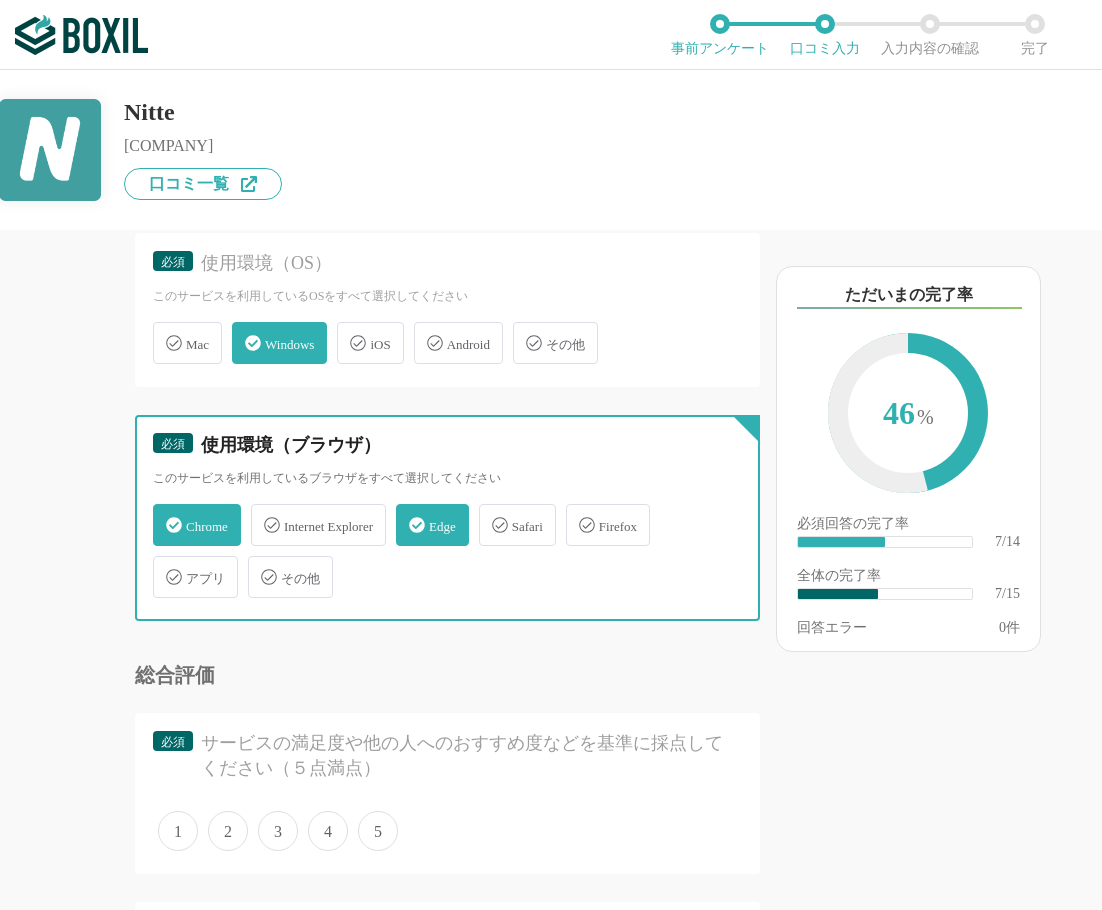 click on "Chrome" at bounding box center [163, 513] 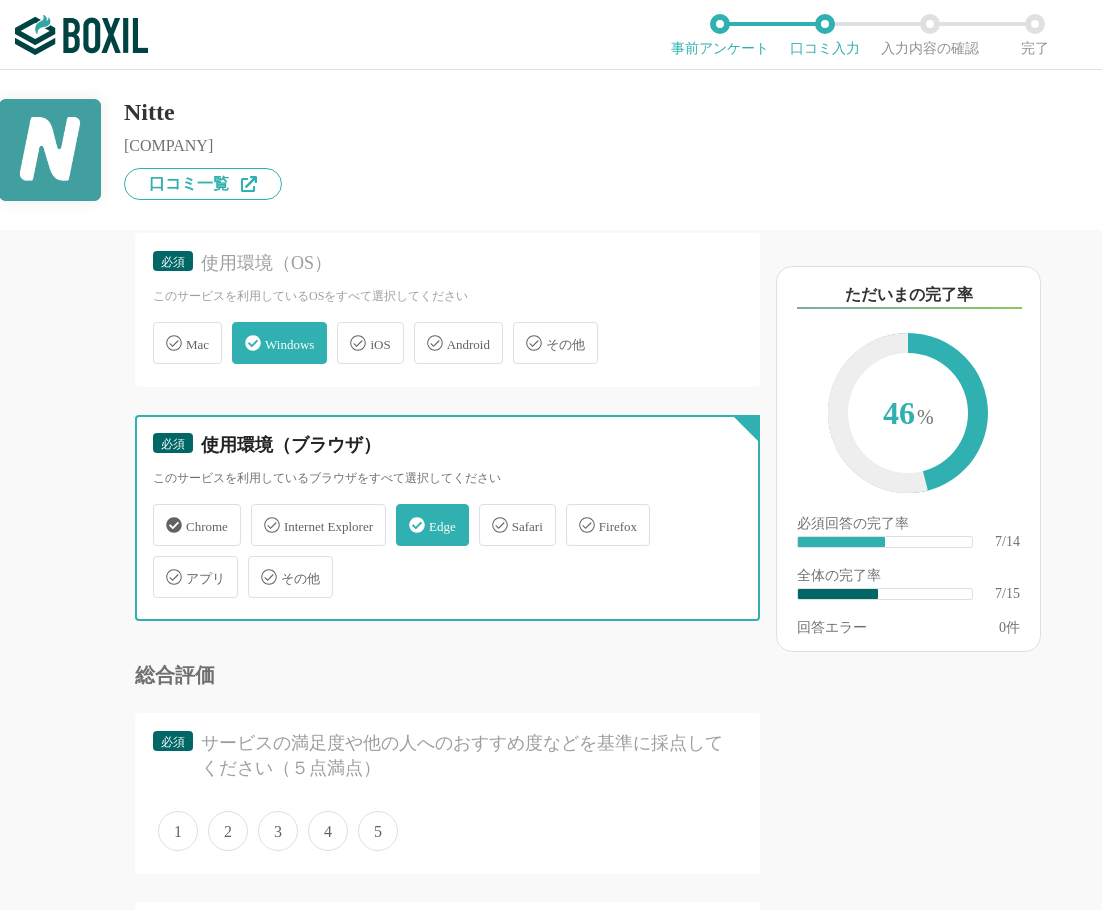 checkbox on "false" 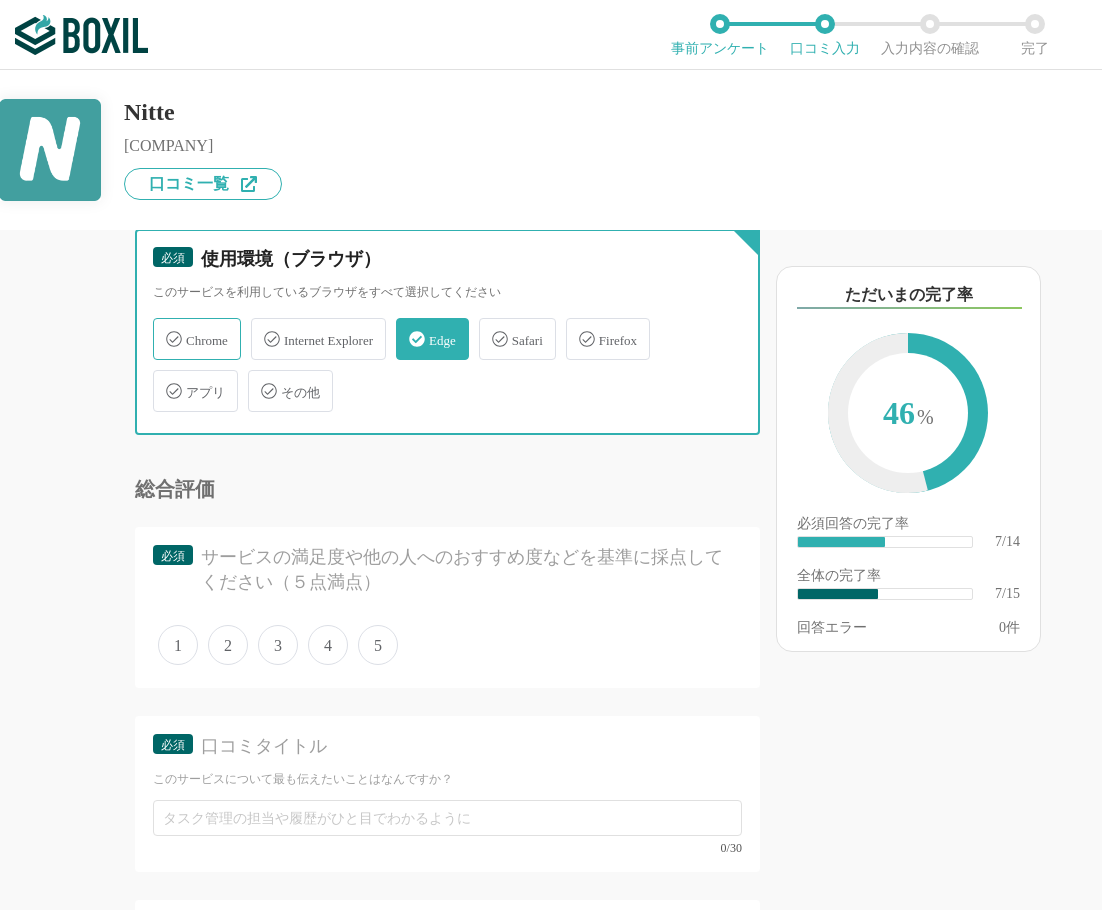 scroll, scrollTop: 1400, scrollLeft: 0, axis: vertical 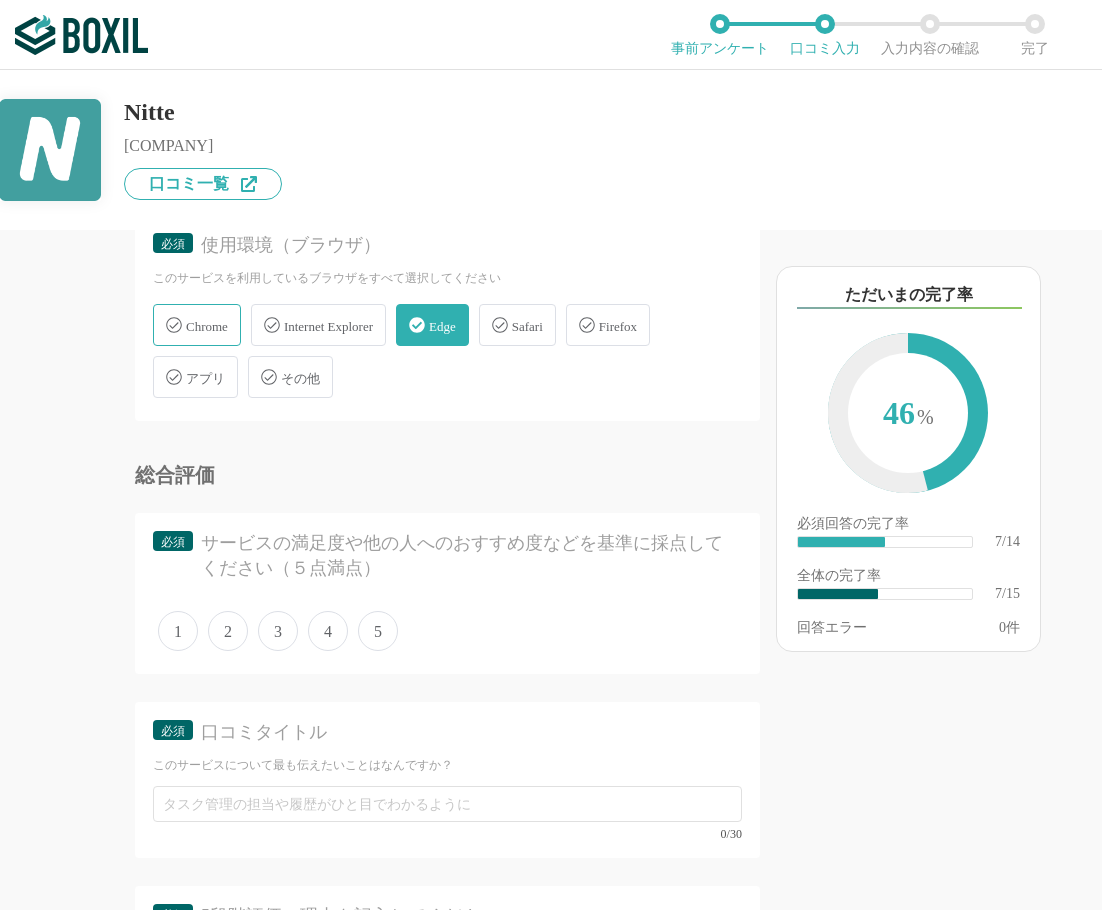 click on "5" at bounding box center (378, 631) 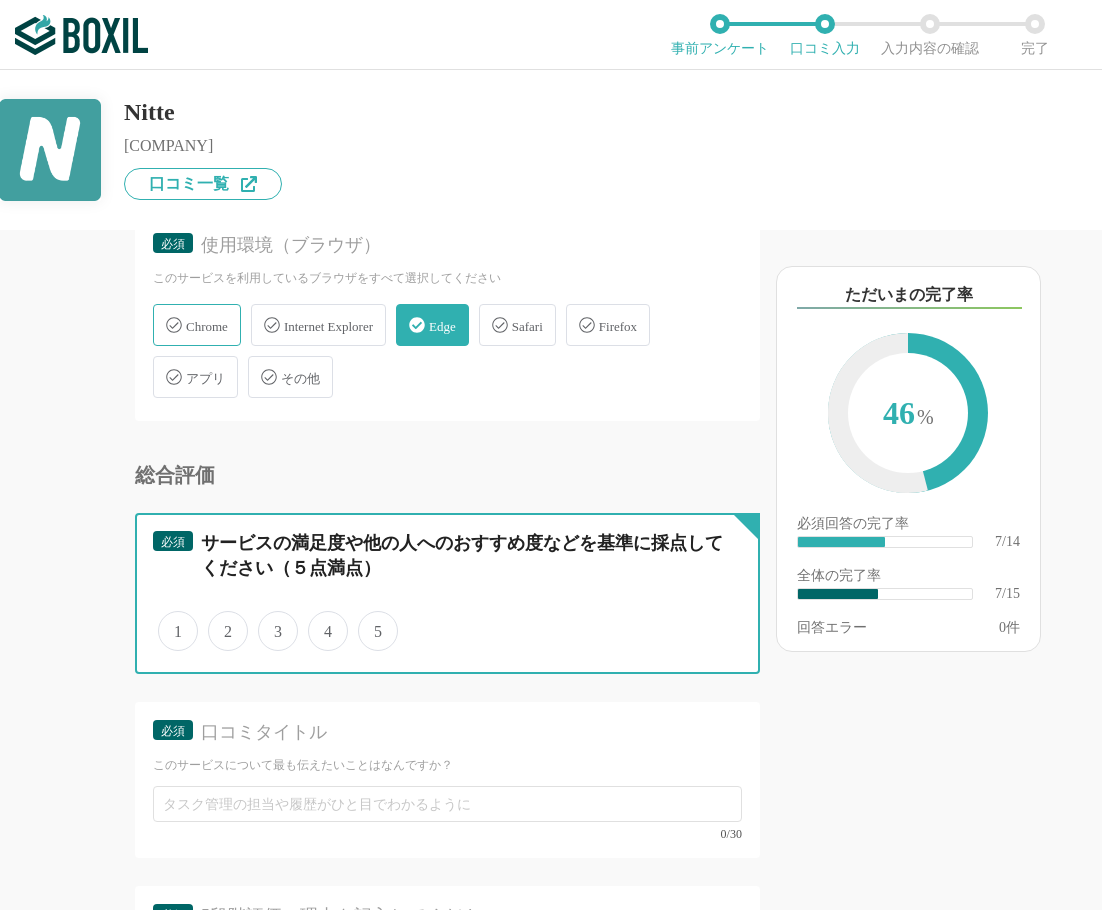 click on "5" at bounding box center (369, 620) 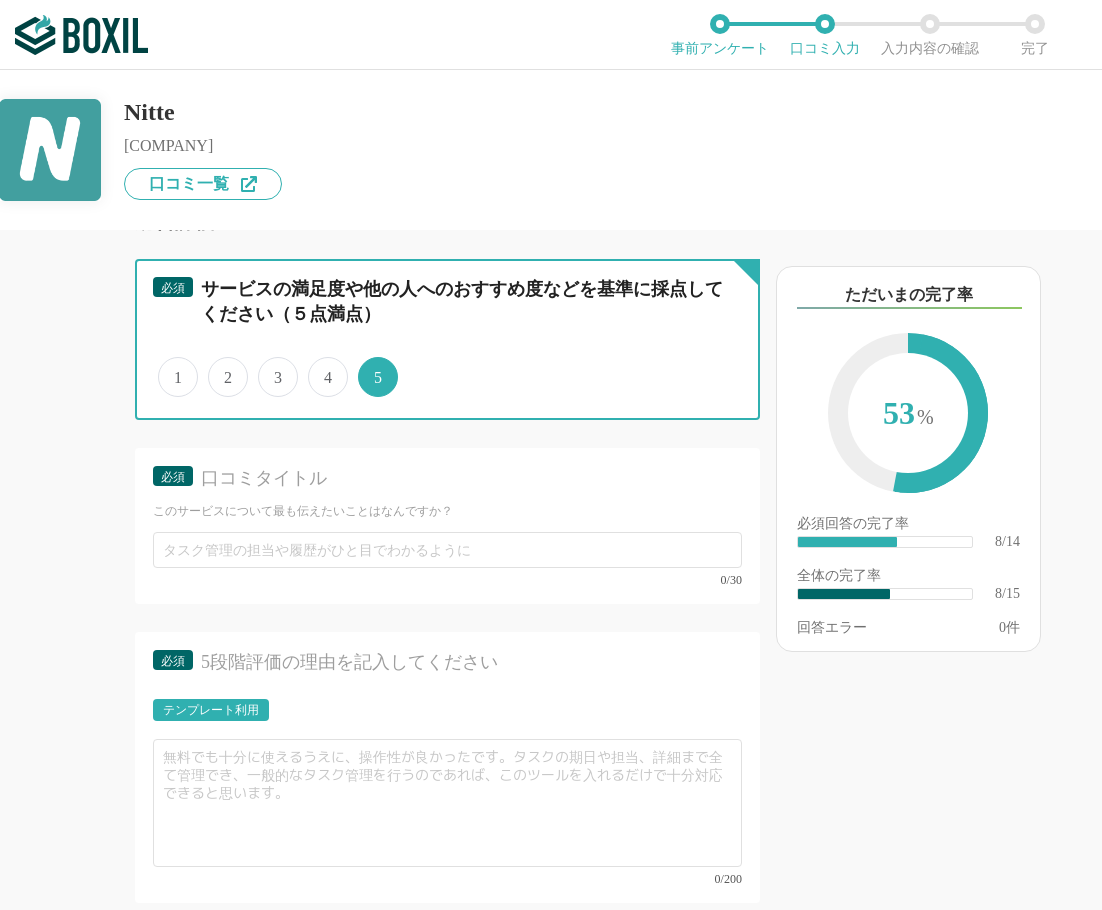 scroll, scrollTop: 1700, scrollLeft: 0, axis: vertical 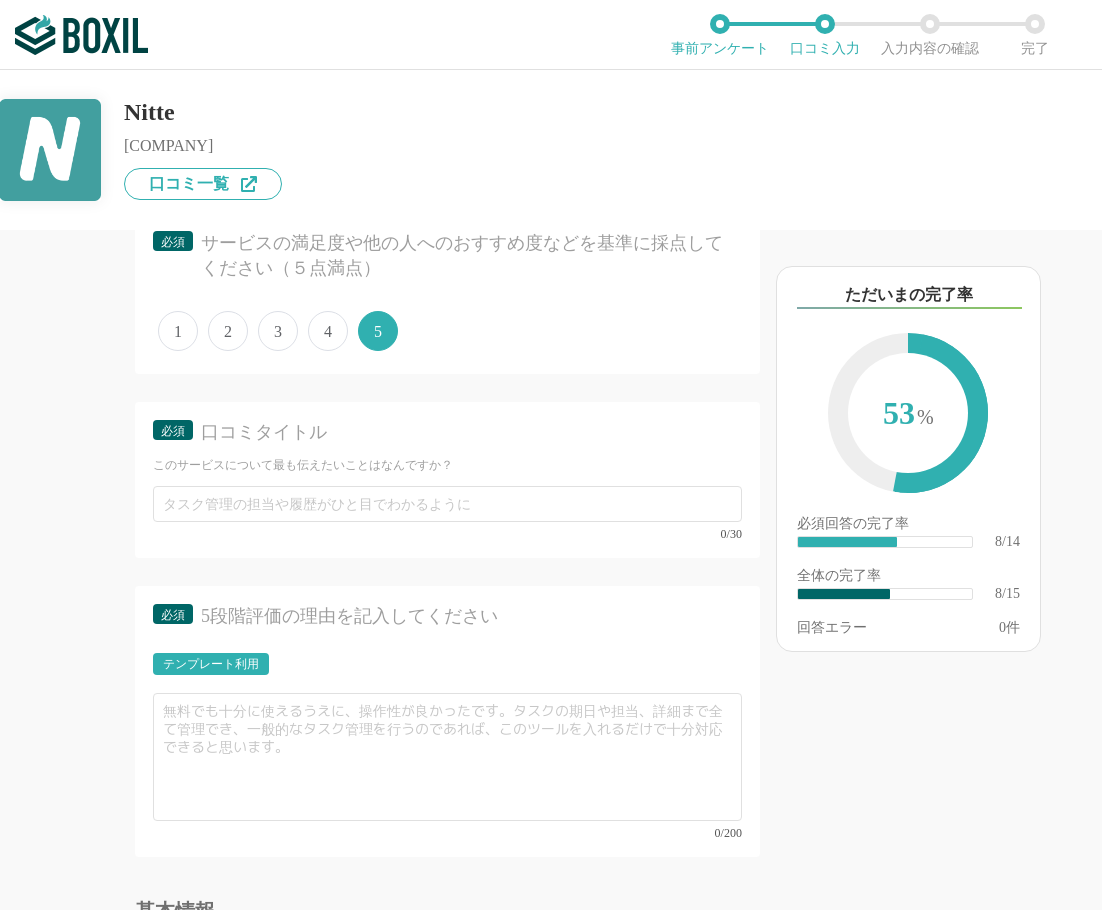 drag, startPoint x: 370, startPoint y: 138, endPoint x: 121, endPoint y: 142, distance: 249.03212 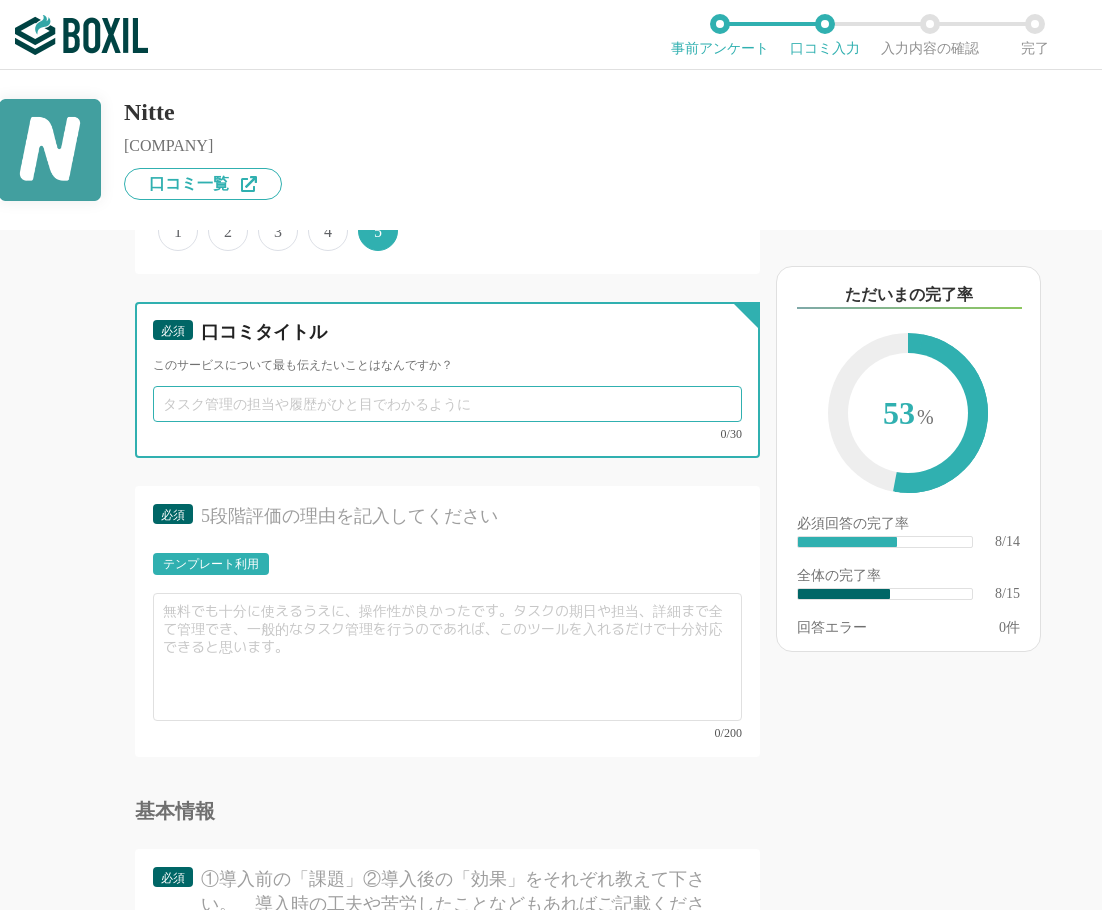 click at bounding box center (447, 404) 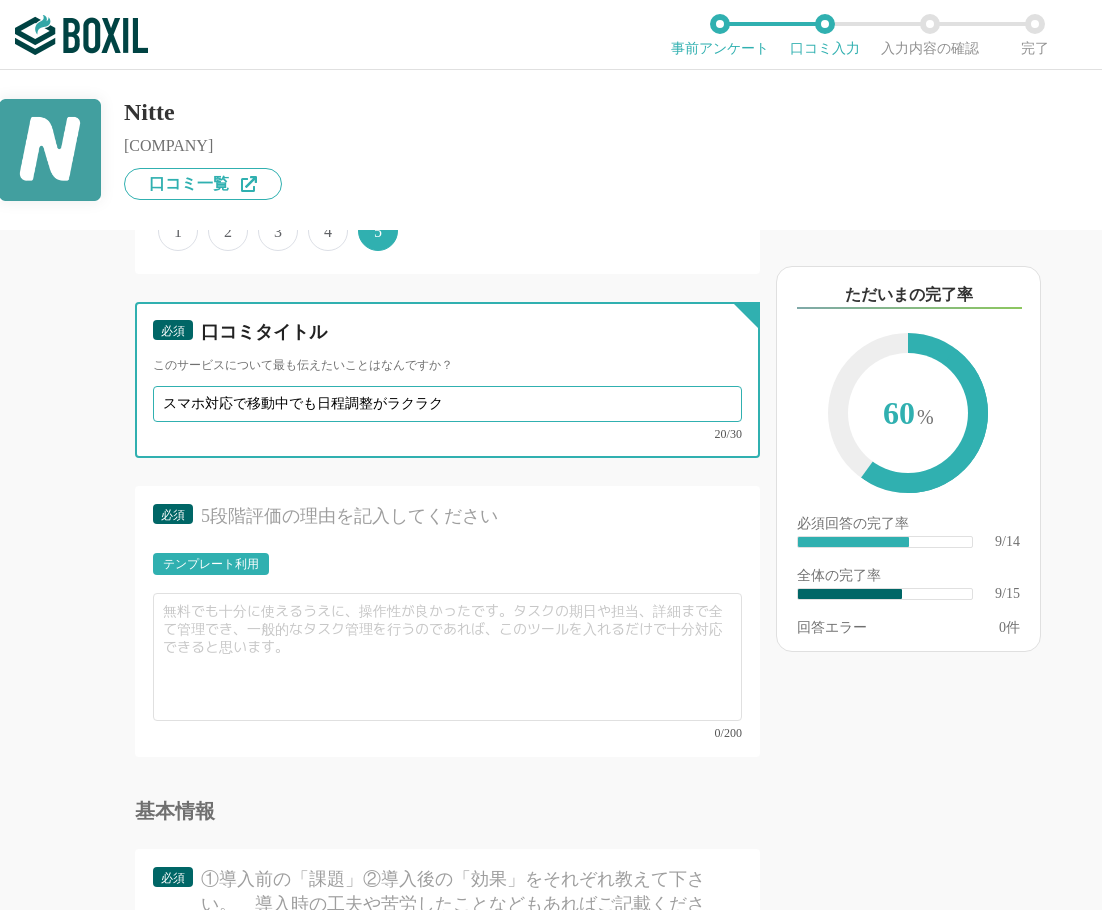 type on "スマホ対応で移動中でも日程調整がラクラク" 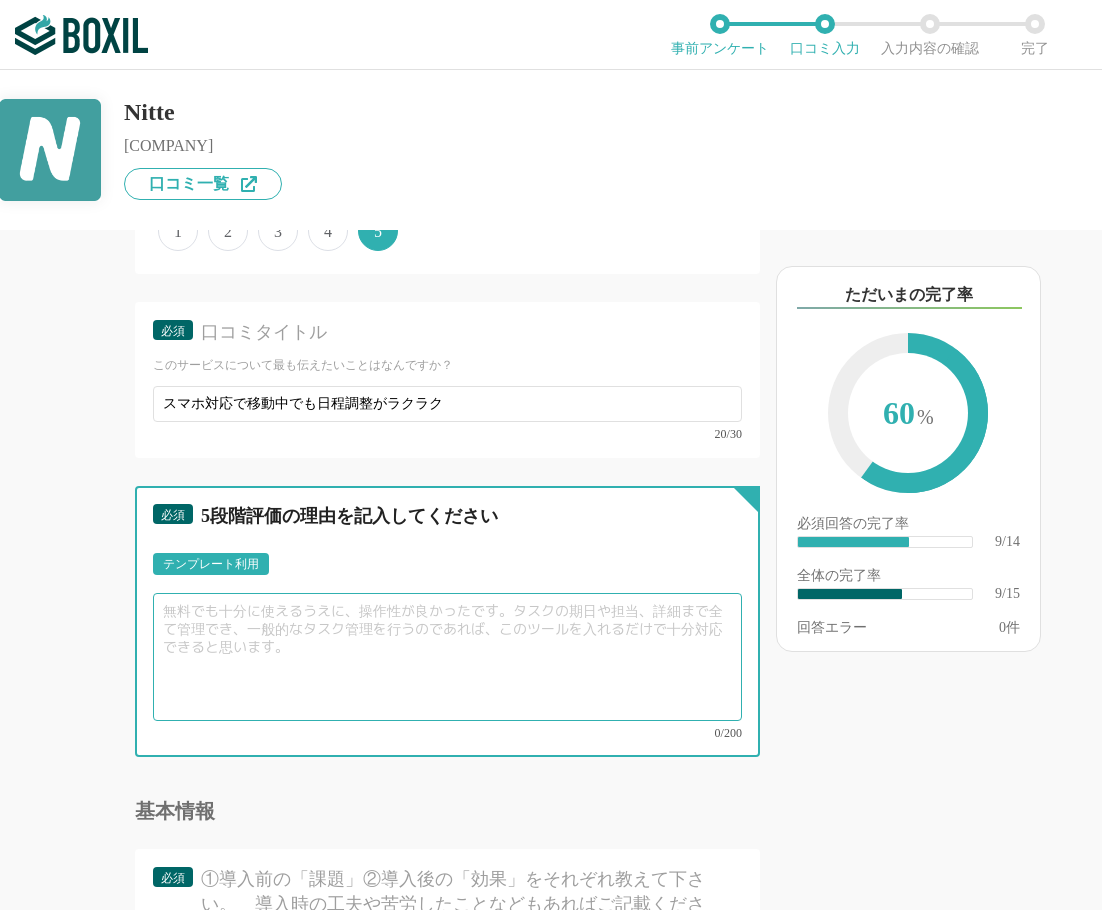 click at bounding box center [447, 657] 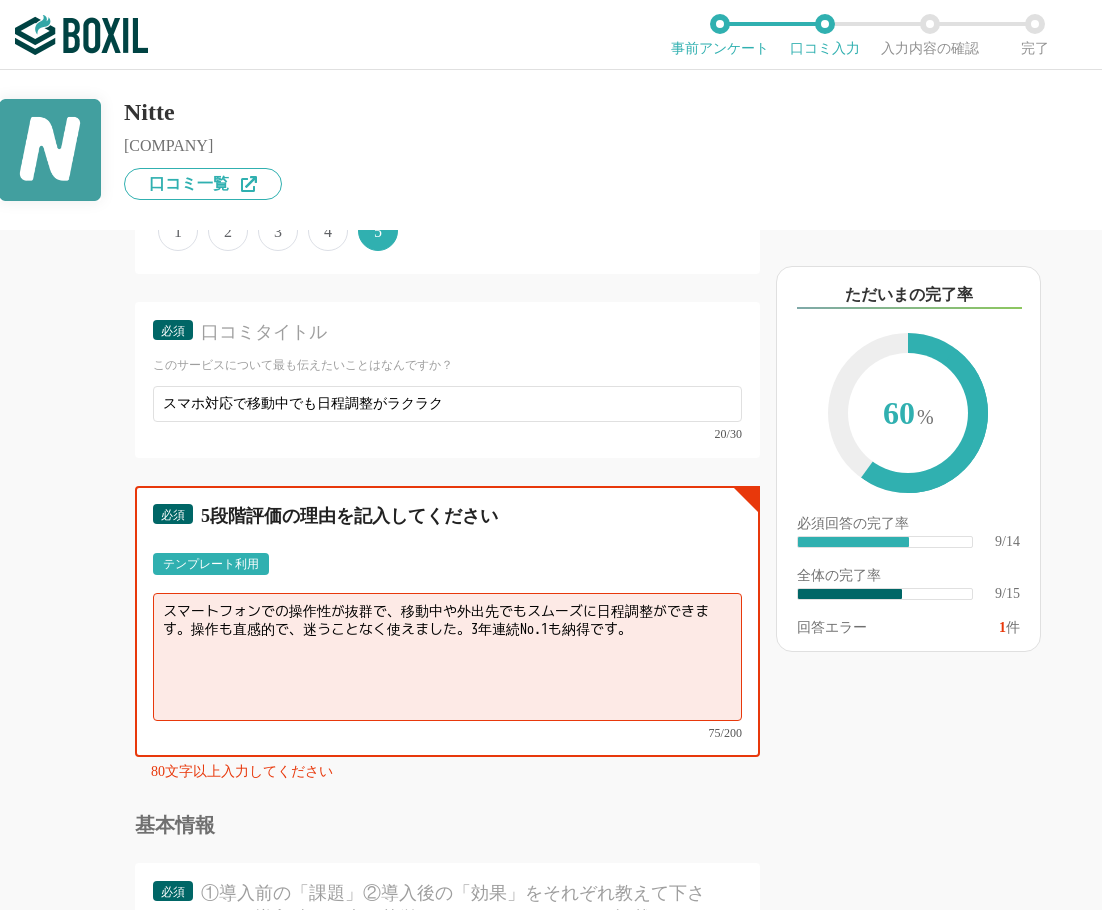 drag, startPoint x: 472, startPoint y: 624, endPoint x: 693, endPoint y: 629, distance: 221.05655 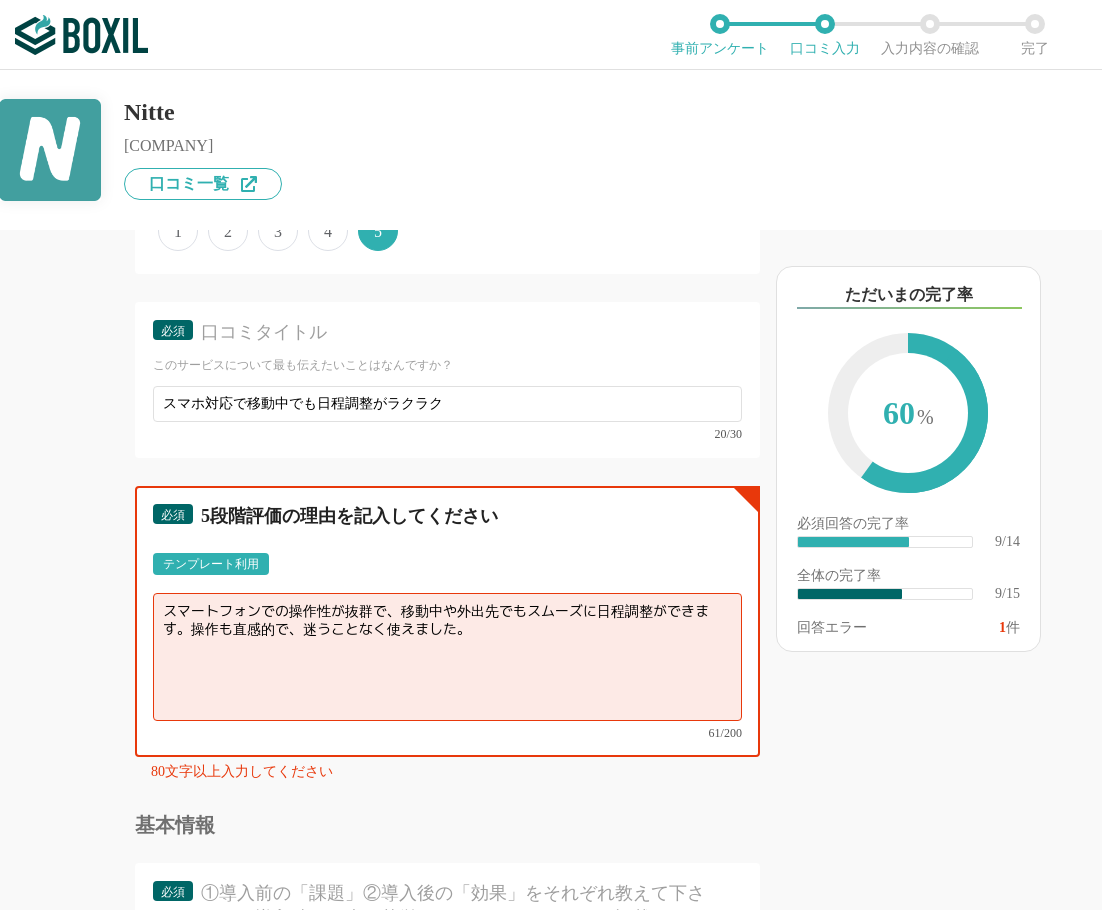 click on "スマートフォンでの操作性が抜群で、移動中や外出先でもスムーズに日程調整ができます。操作も直感的で、迷うことなく使えました。" at bounding box center [447, 657] 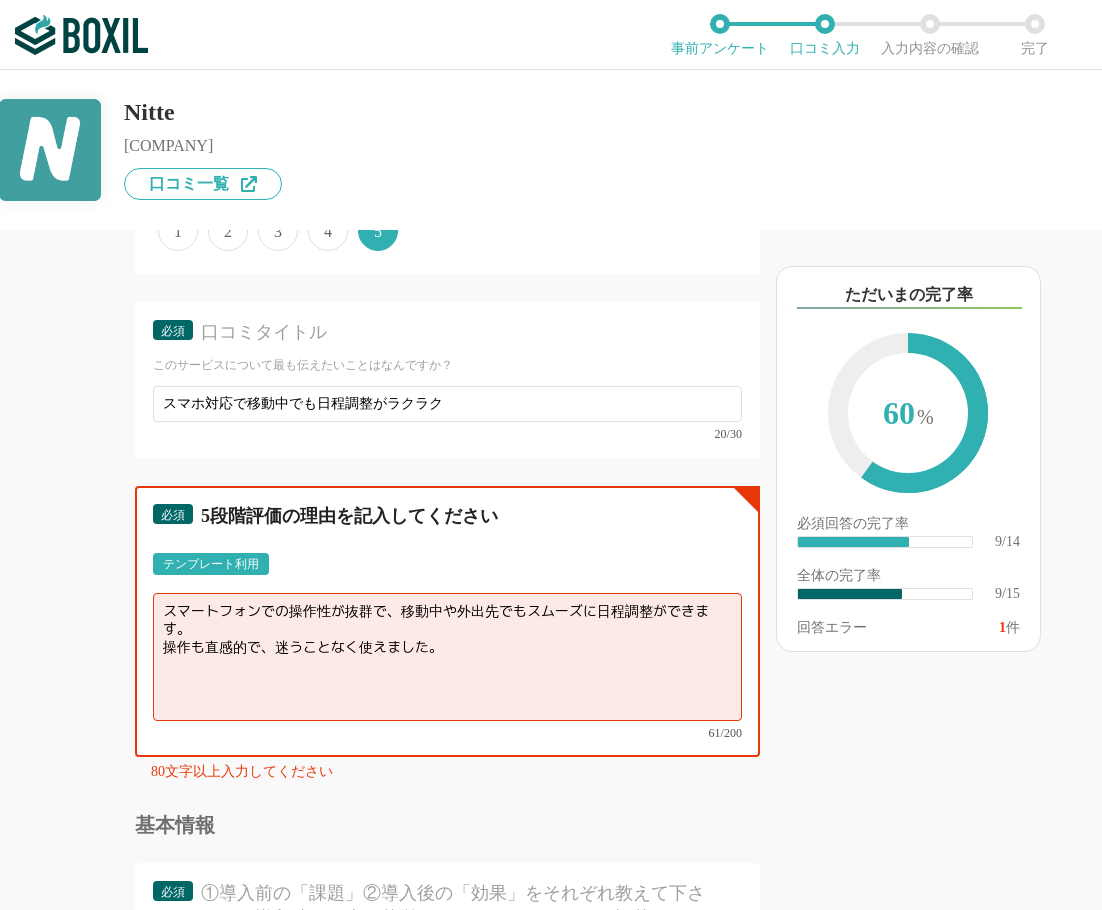 paste on "通知もリアルタイムで受け取れて、抜けや漏れも防げます。" 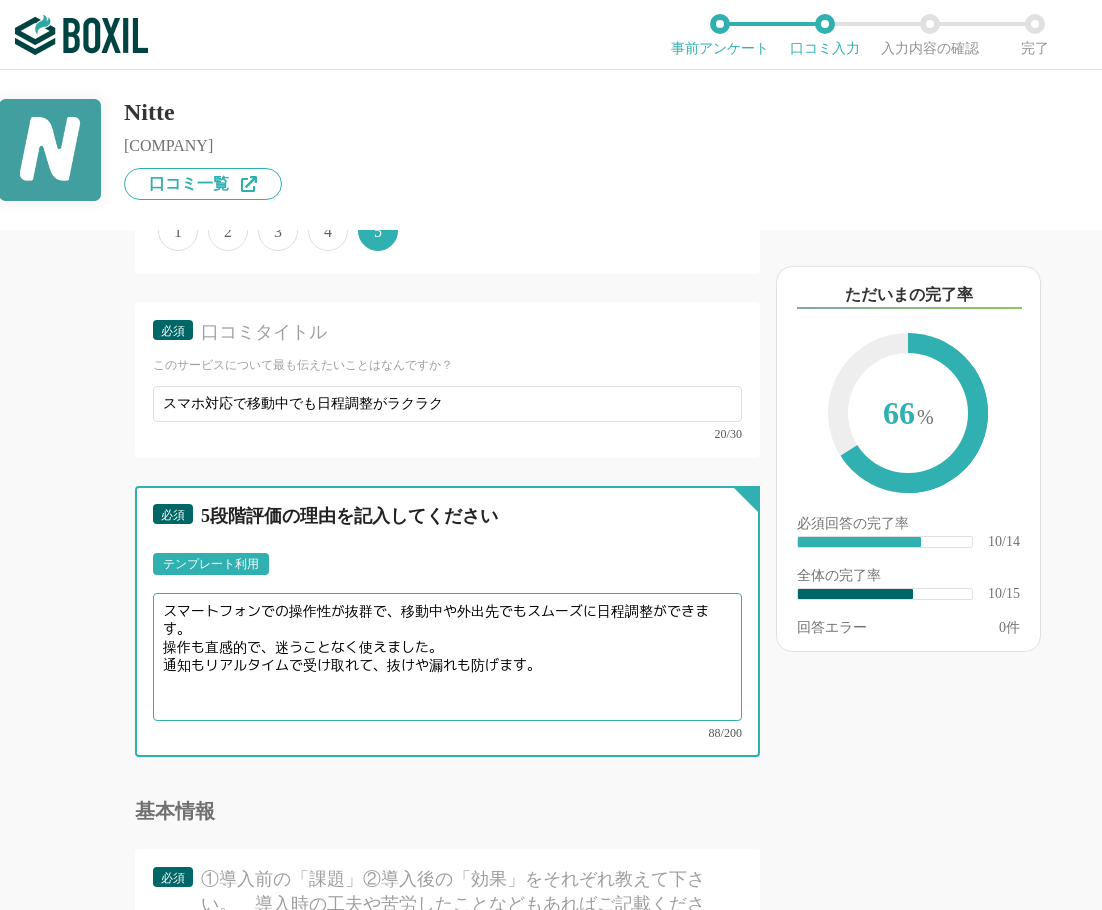 click on "スマートフォンでの操作性が抜群で、移動中や外出先でもスムーズに日程調整ができます。
操作も直感的で、迷うことなく使えました。
通知もリアルタイムで受け取れて、抜けや漏れも防げます。" at bounding box center [447, 657] 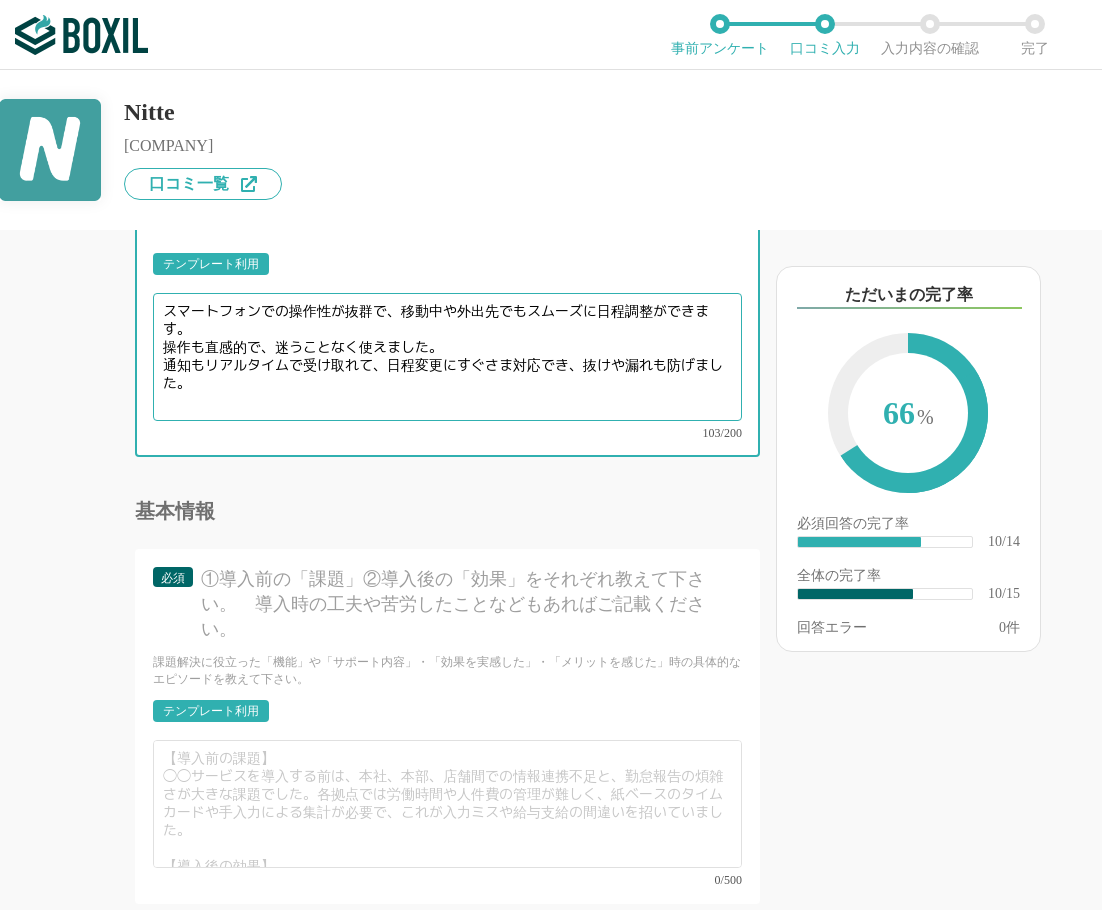 scroll, scrollTop: 2300, scrollLeft: 0, axis: vertical 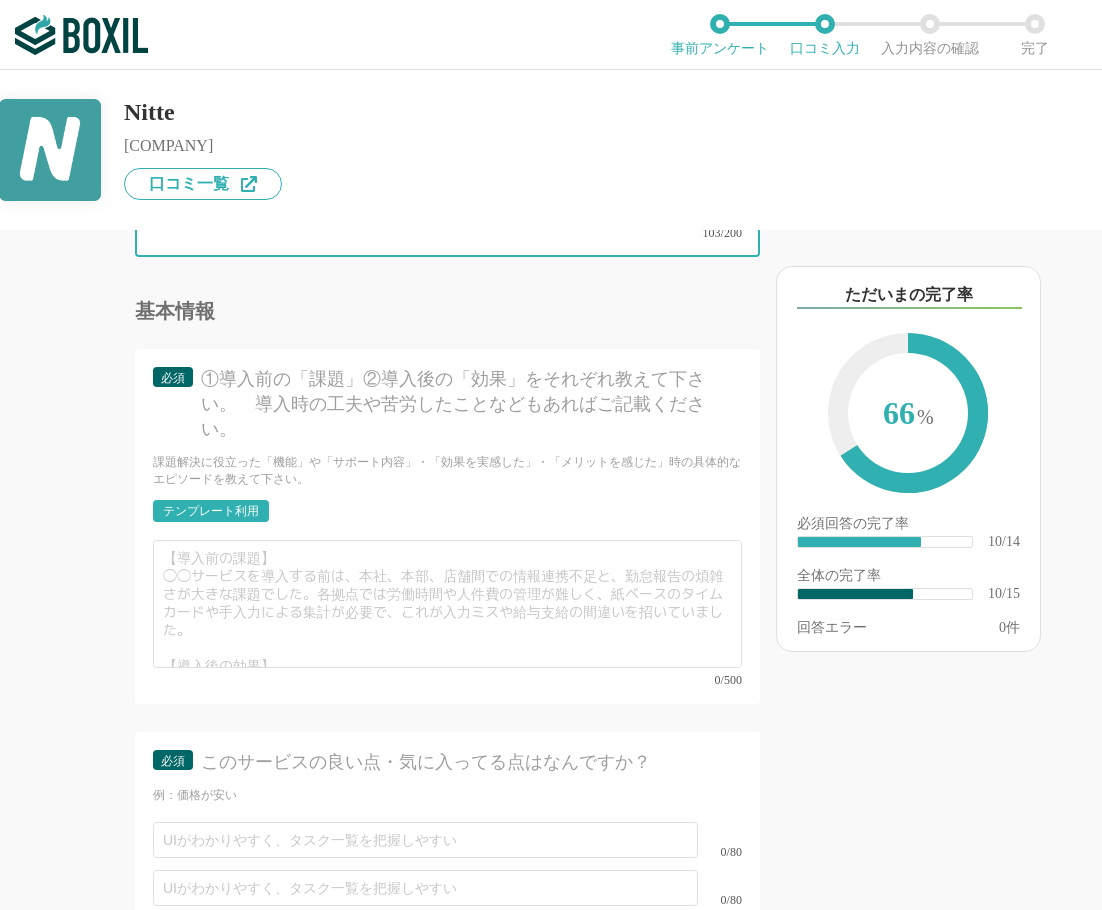 type on "スマートフォンでの操作性が抜群で、移動中や外出先でもスムーズに日程調整ができます。
操作も直感的で、迷うことなく使えました。
通知もリアルタイムで受け取れて、日程変更にすぐさま対応でき、抜けや漏れも防げました。" 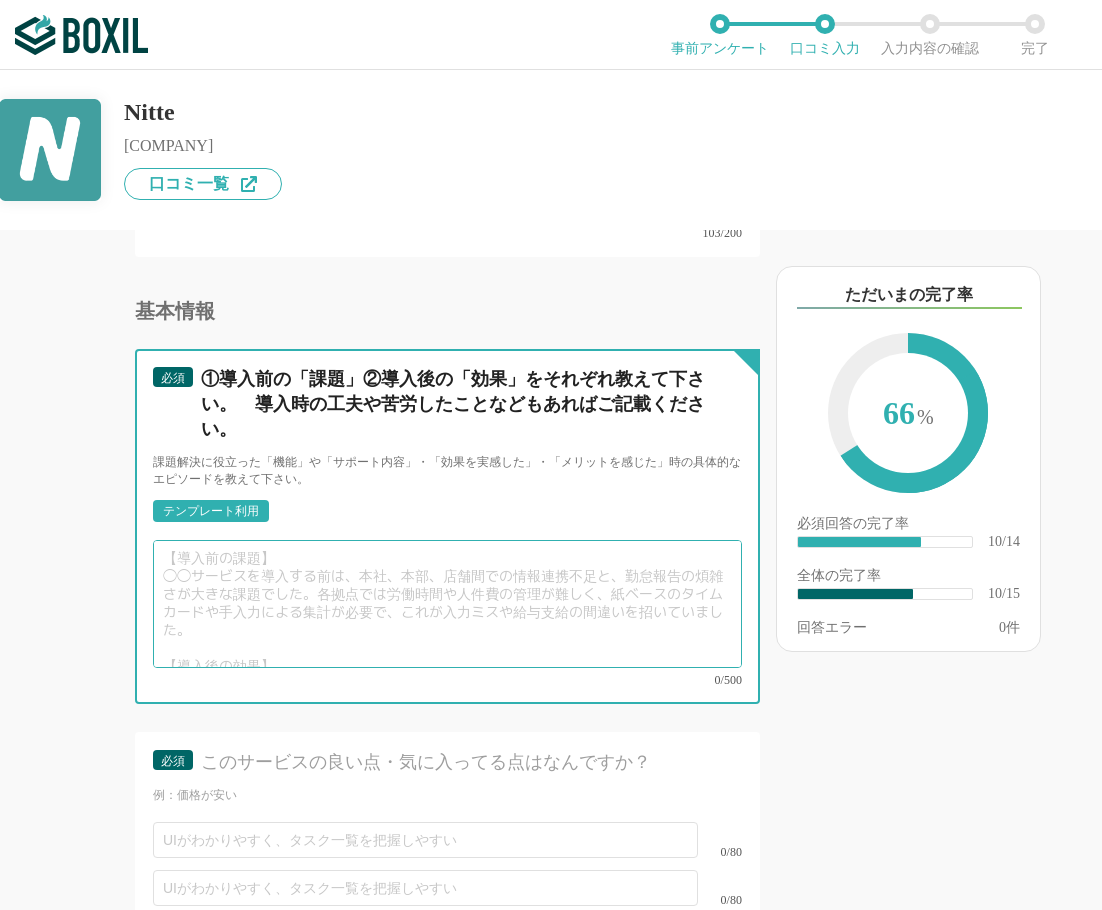 click at bounding box center [447, 604] 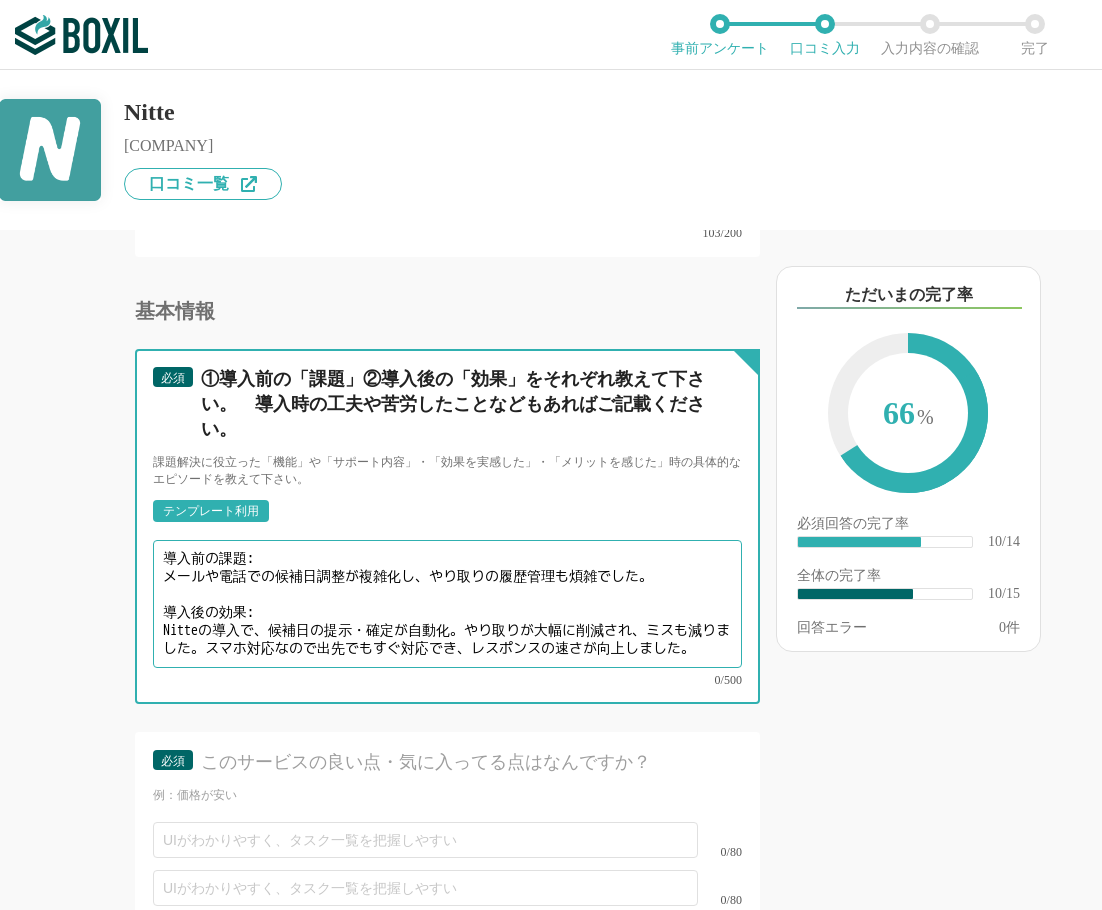 scroll, scrollTop: 6, scrollLeft: 0, axis: vertical 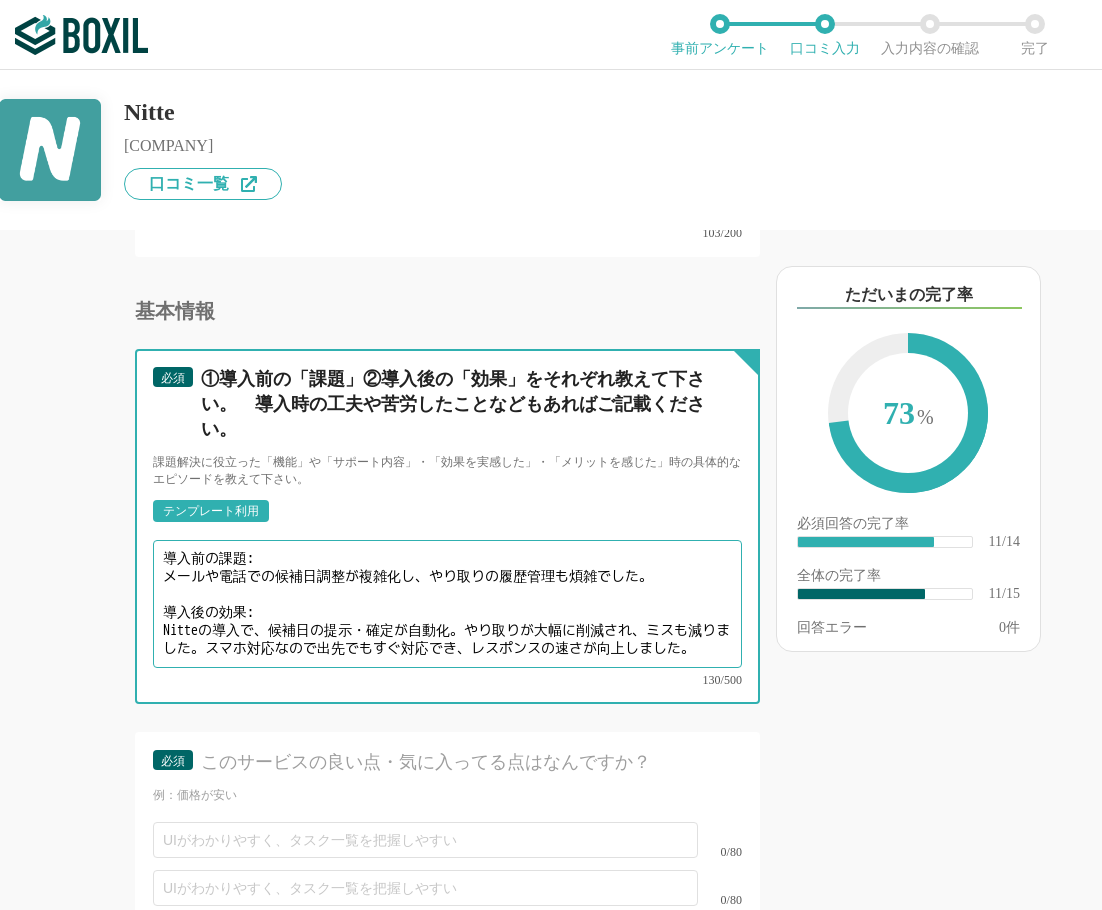click on "導入前の課題:
メールや電話での候補日調整が複雑化し、やり取りの履歴管理も煩雑でした。
導入後の効果:
Nitteの導入で、候補日の提示・確定が自動化。やり取りが大幅に削減され、ミスも減りました。スマホ対応なので出先でもすぐ対応でき、レスポンスの速さが向上しました。" at bounding box center [447, 604] 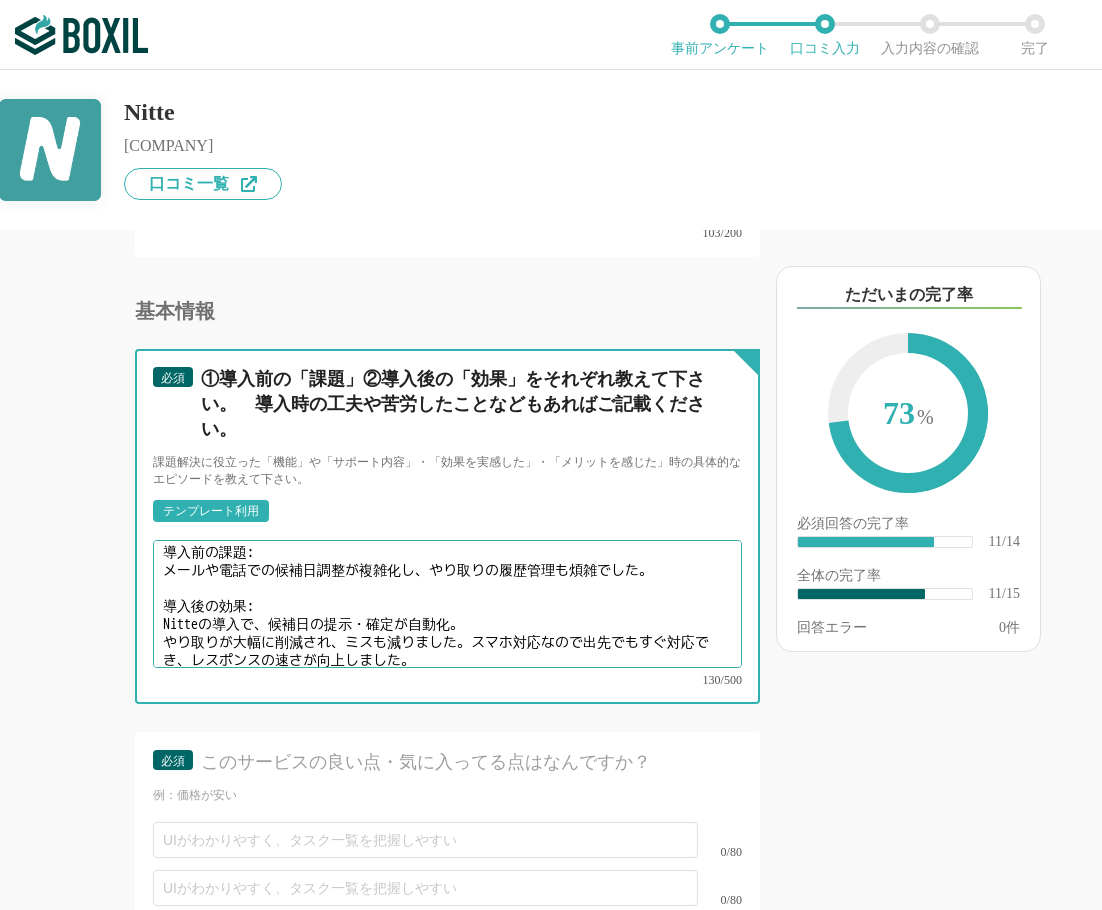 click on "導入前の課題:
メールや電話での候補日調整が複雑化し、やり取りの履歴管理も煩雑でした。
導入後の効果:
Nitteの導入で、候補日の提示・確定が自動化。
やり取りが大幅に削減され、ミスも減りました。スマホ対応なので出先でもすぐ対応でき、レスポンスの速さが向上しました。" at bounding box center [447, 604] 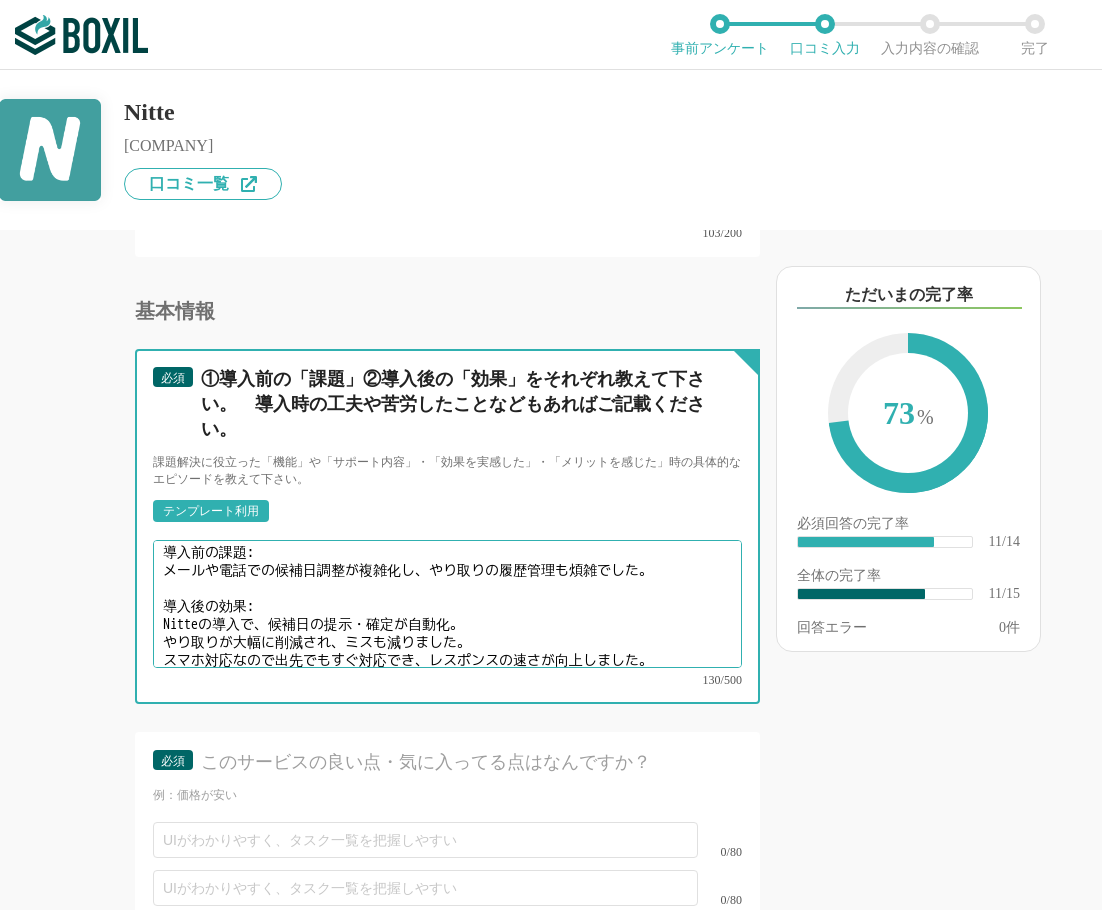 scroll, scrollTop: 14, scrollLeft: 0, axis: vertical 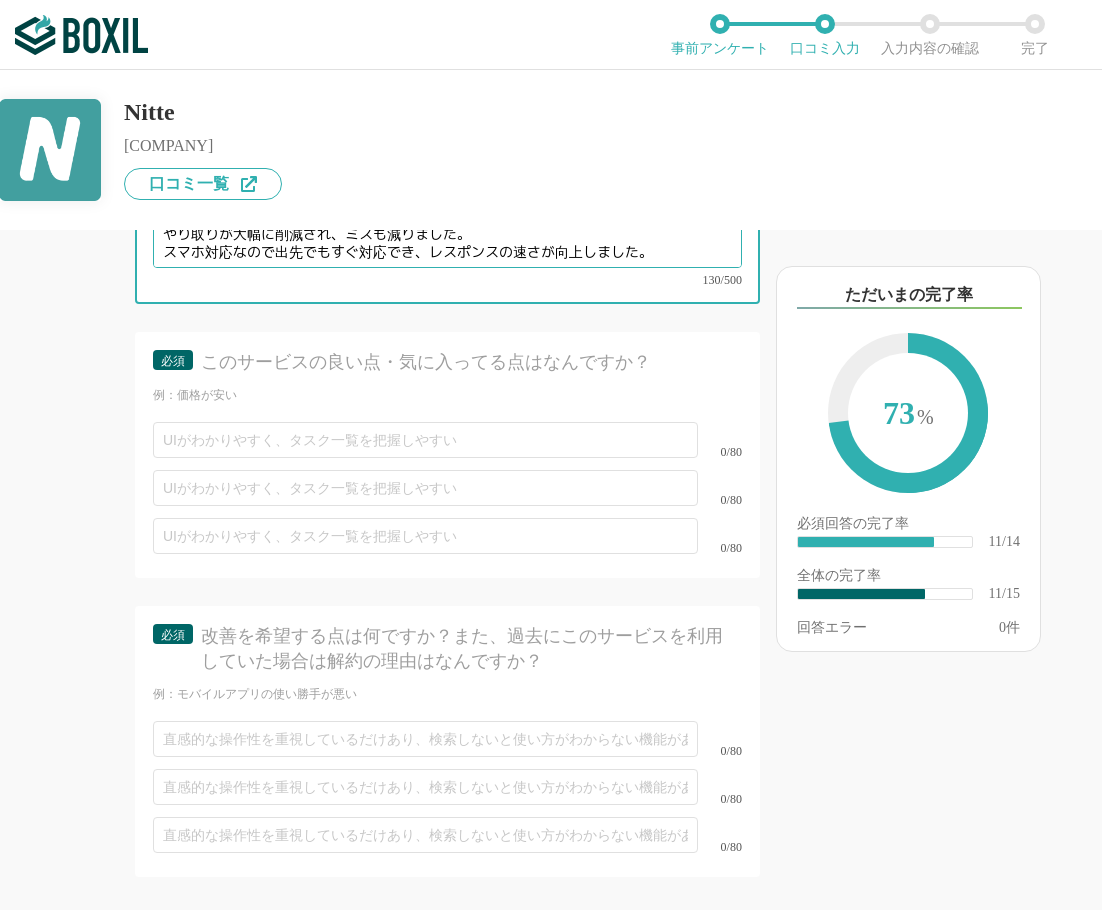 type on "導入前の課題:
メールや電話での候補日調整が複雑化し、やり取りの履歴管理も煩雑でした。
導入後の効果:
Nitteの導入で、候補日の提示・確定が自動化。
やり取りが大幅に削減され、ミスも減りました。
スマホ対応なので出先でもすぐ対応でき、レスポンスの速さが向上しました。" 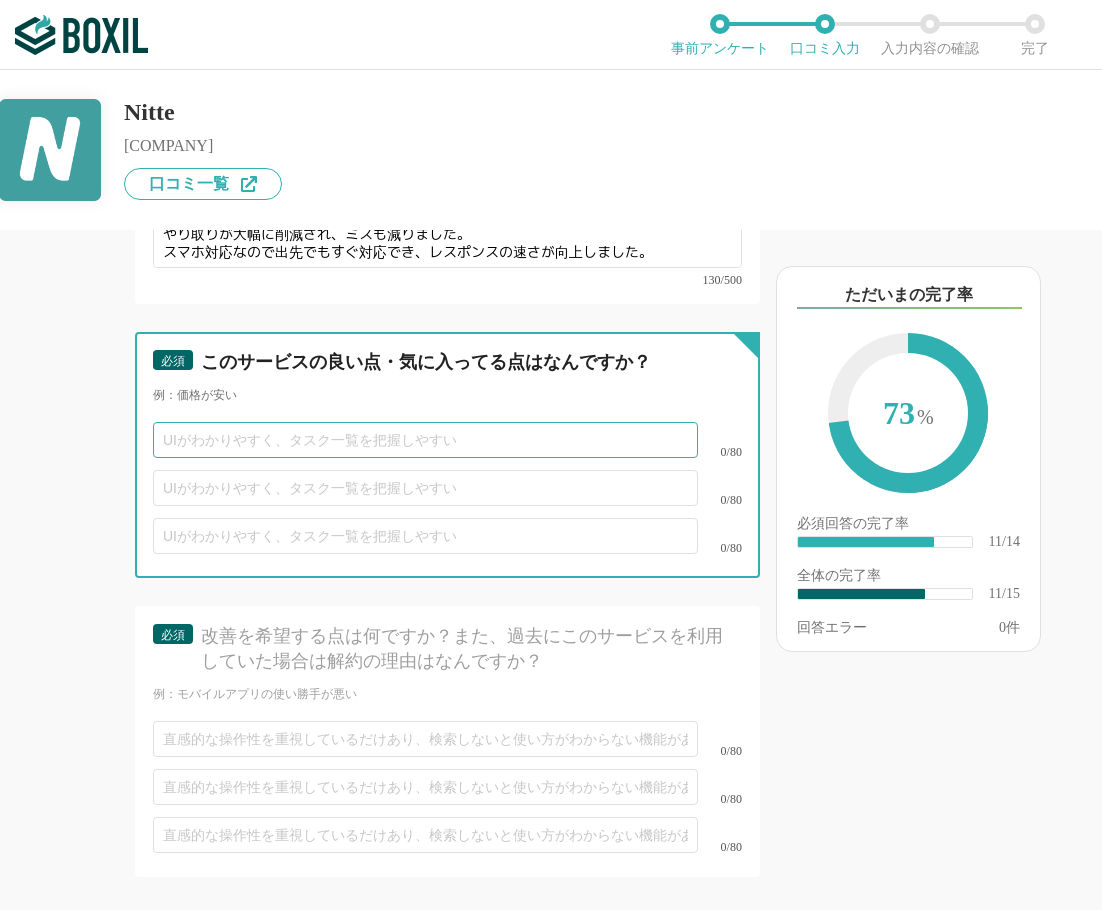 click at bounding box center (425, 440) 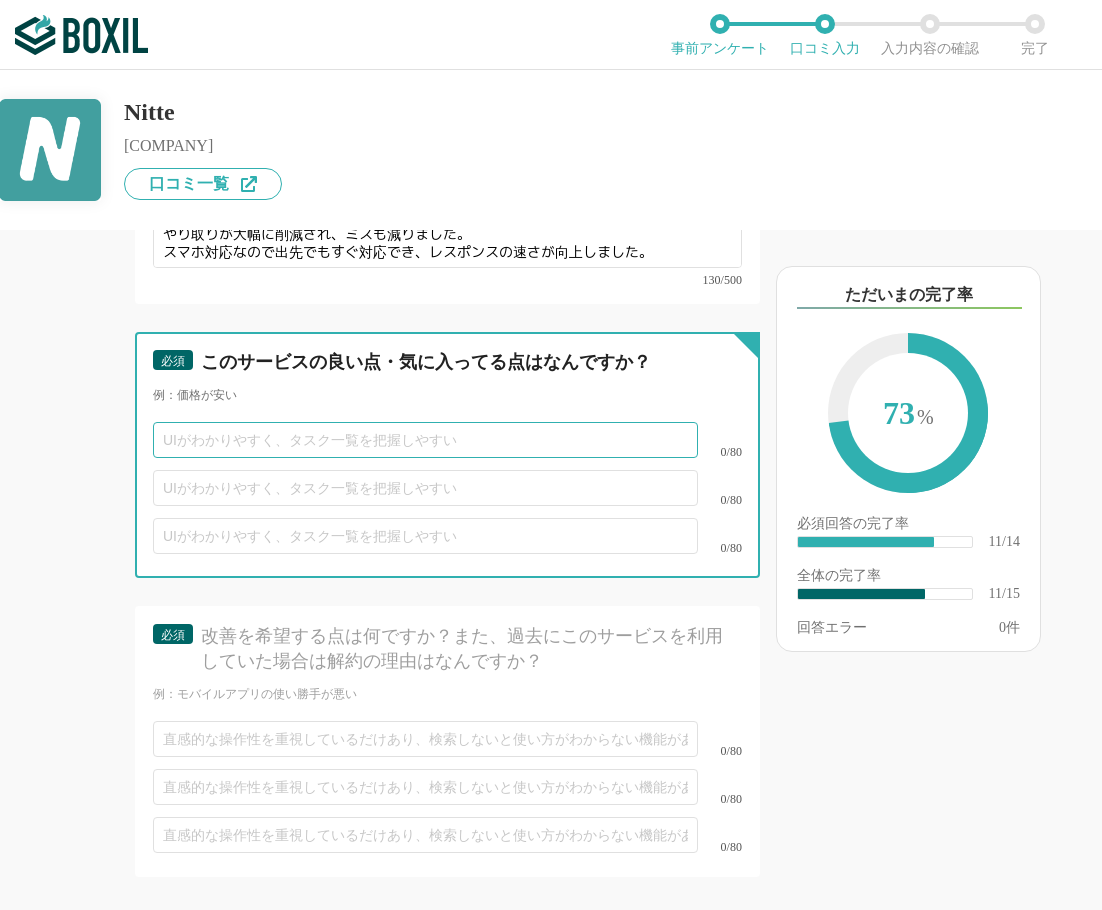 click at bounding box center [425, 440] 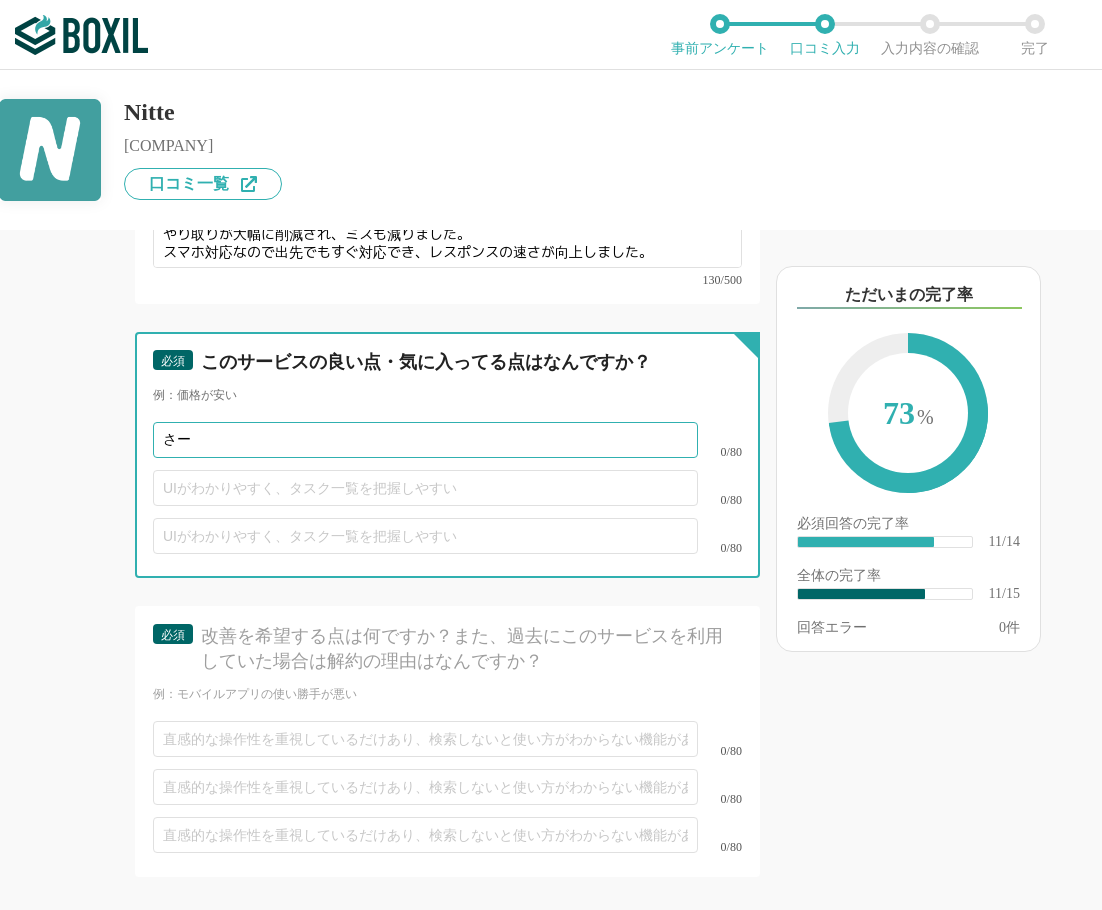 type on "さ" 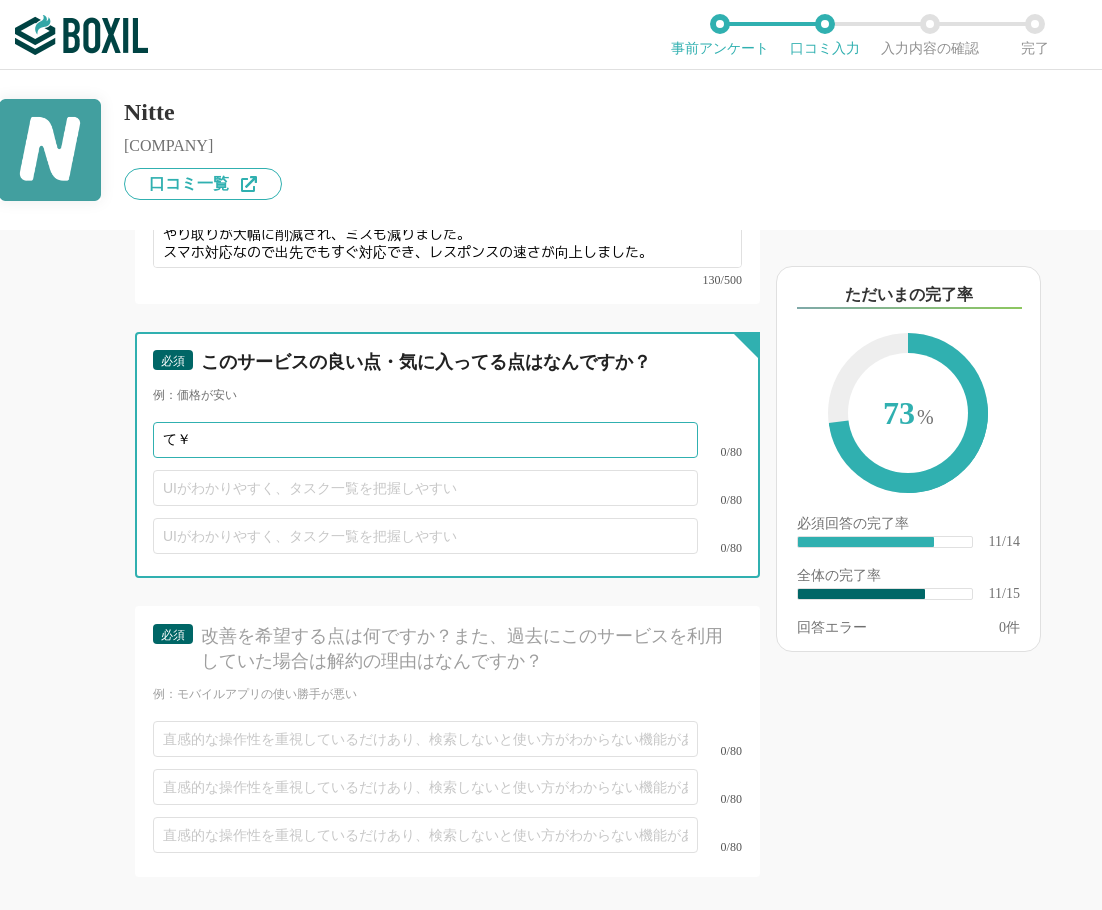 type on "て" 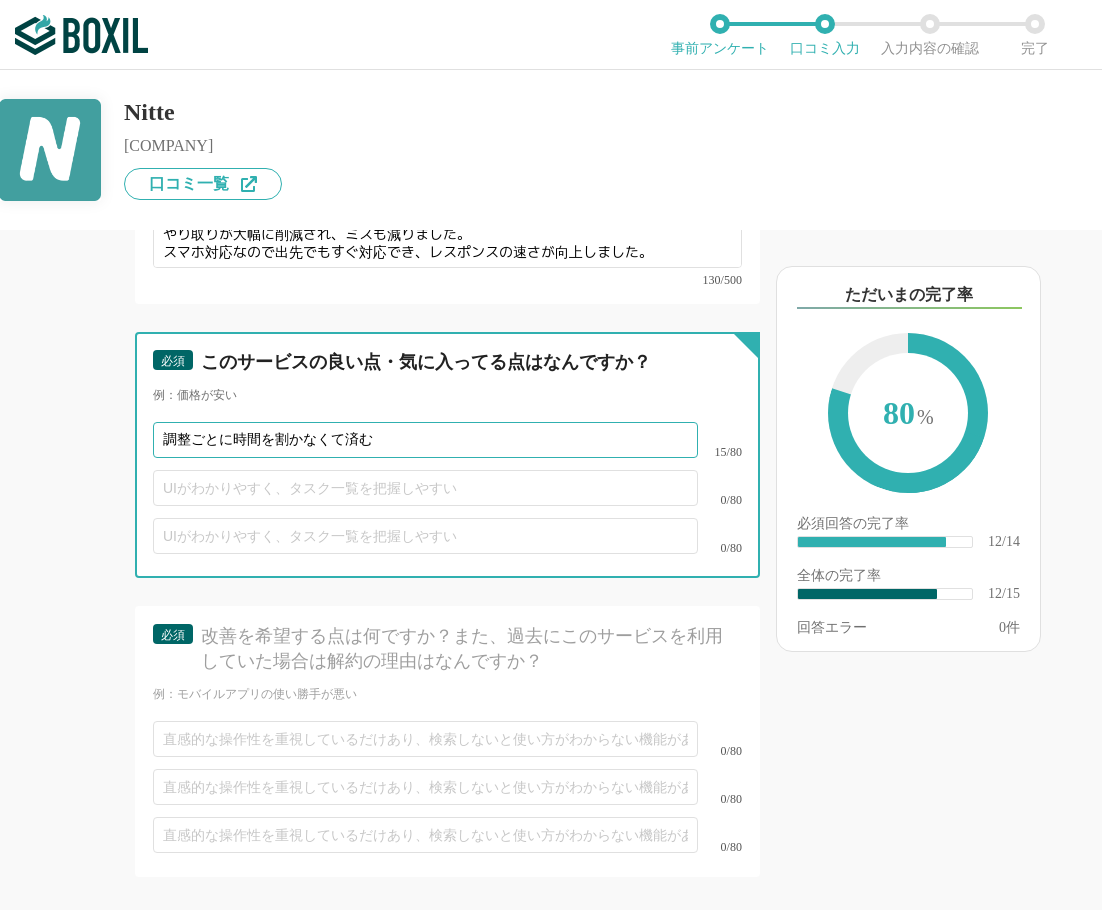 type on "調整ごとに時間を割かなくて済む" 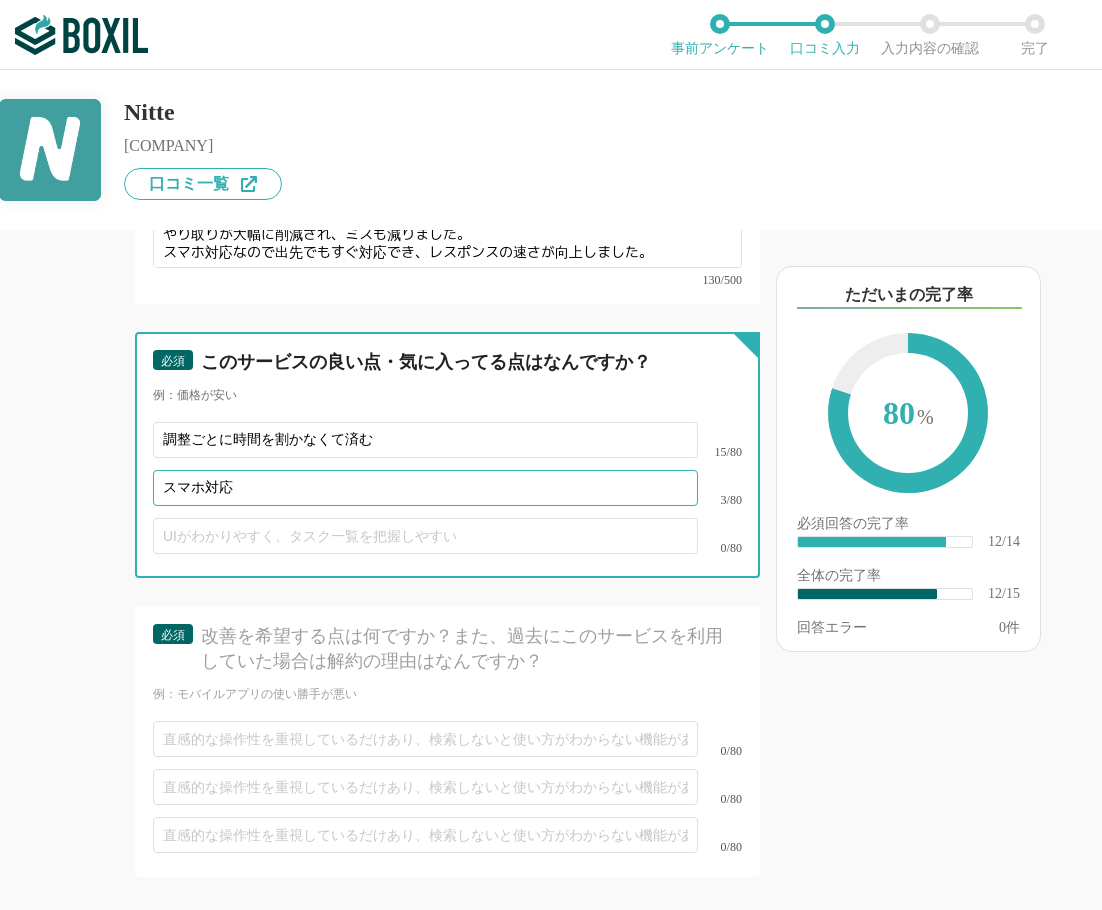 type on "スマホ対応" 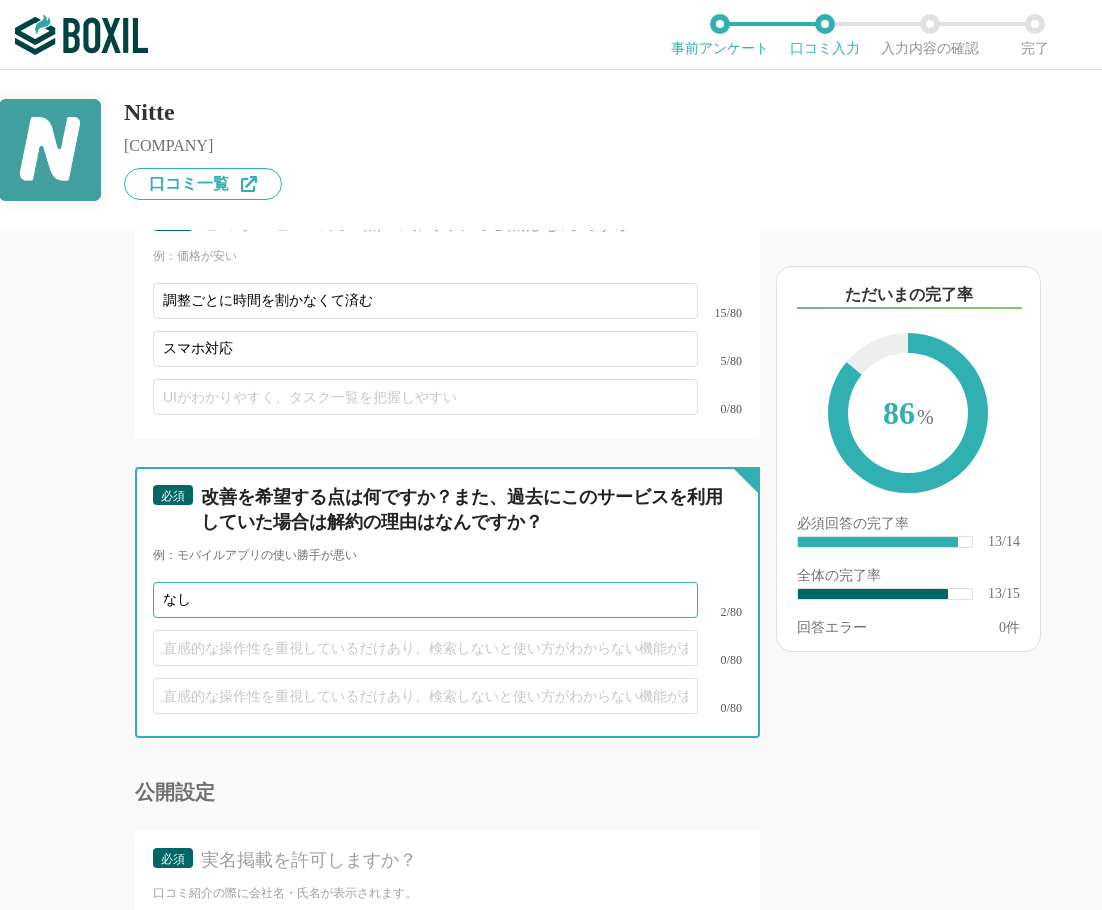 scroll, scrollTop: 2968, scrollLeft: 0, axis: vertical 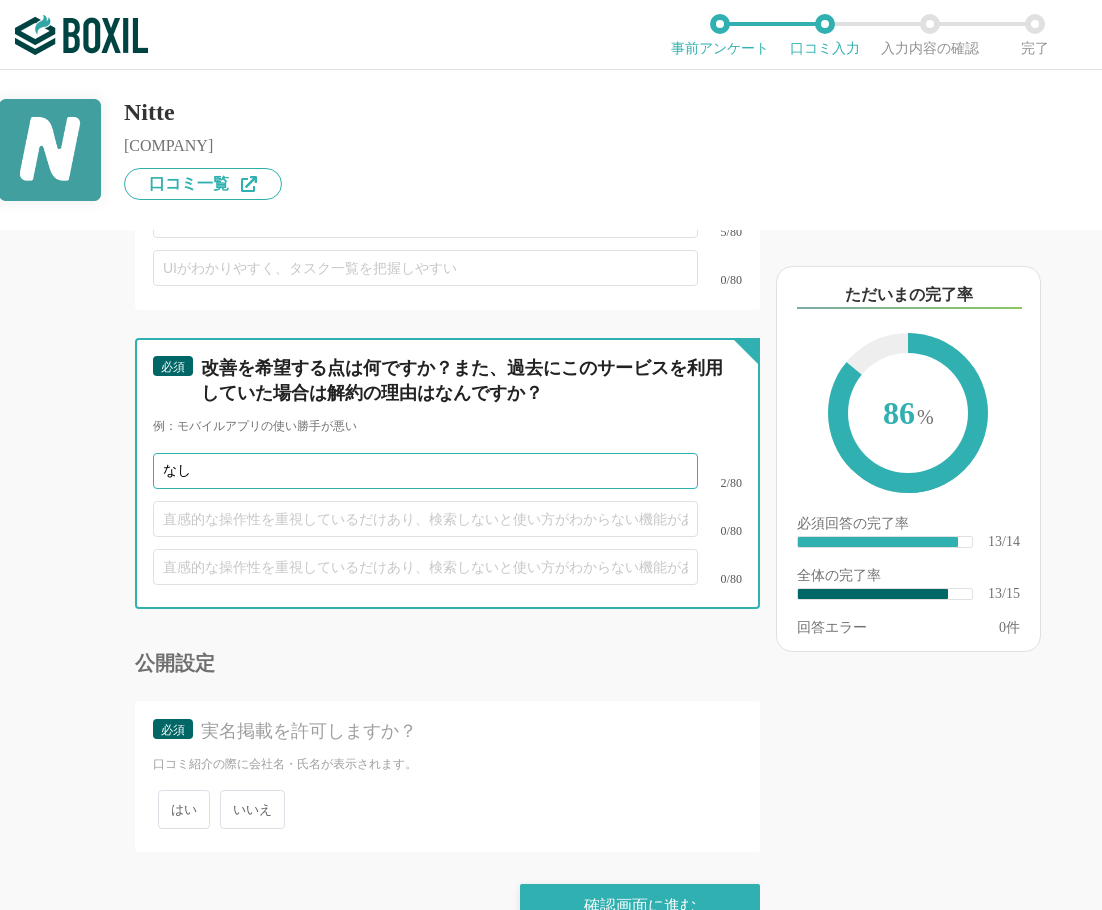 type on "なし" 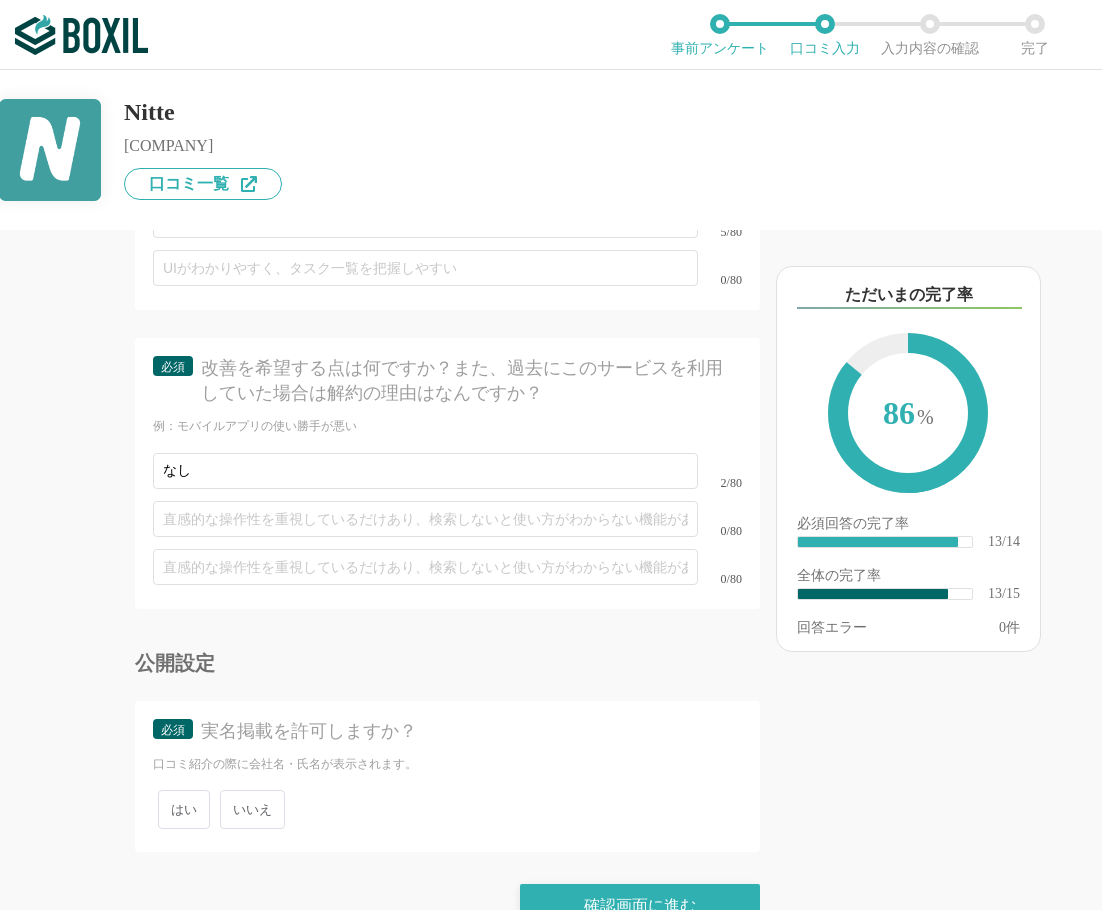 click on "いいえ" at bounding box center [252, 809] 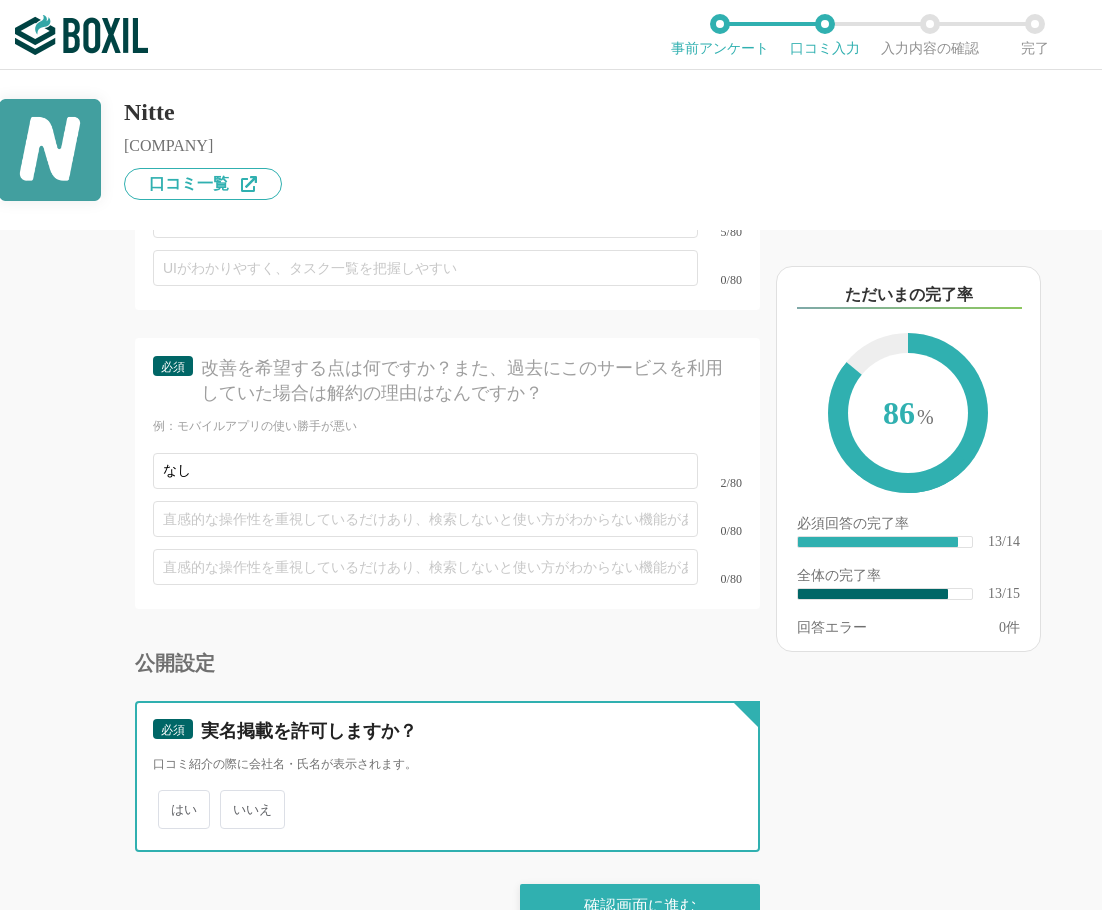 click on "いいえ" at bounding box center (231, 799) 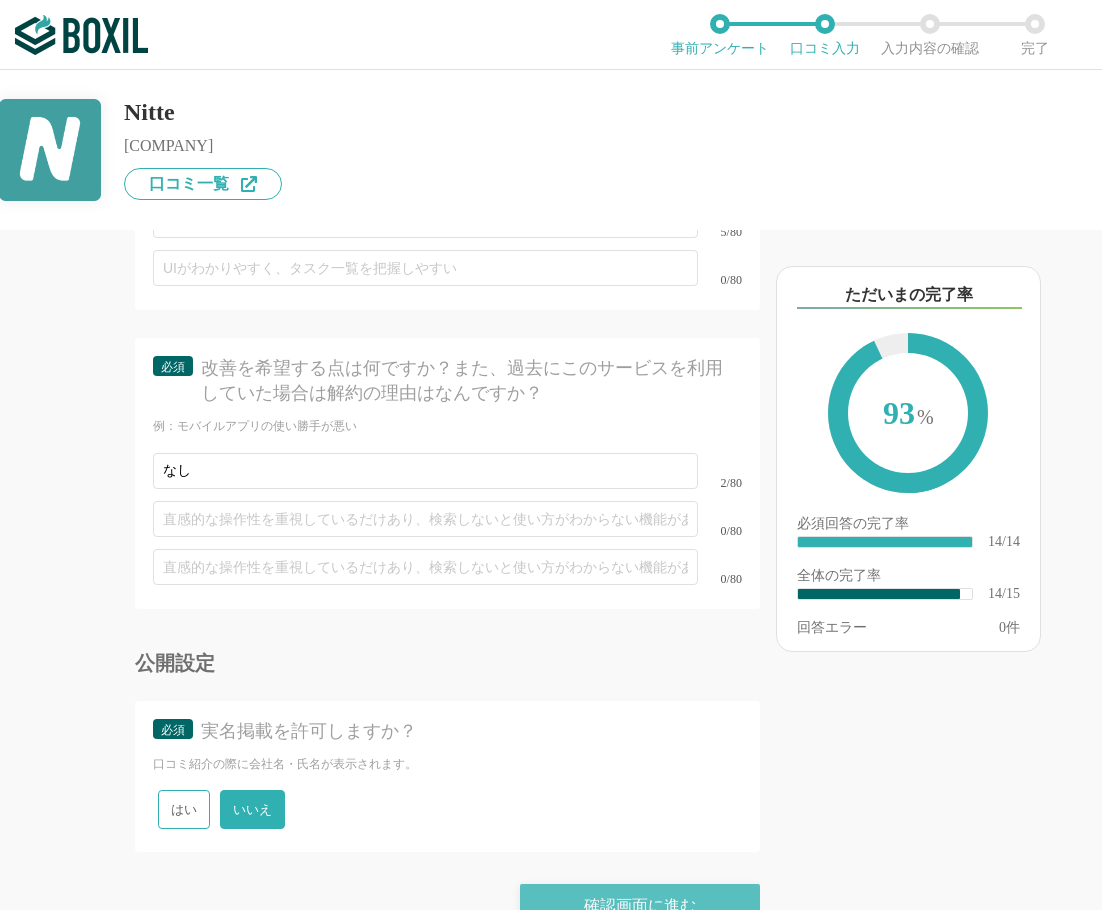click on "確認画面に進む" at bounding box center [640, 906] 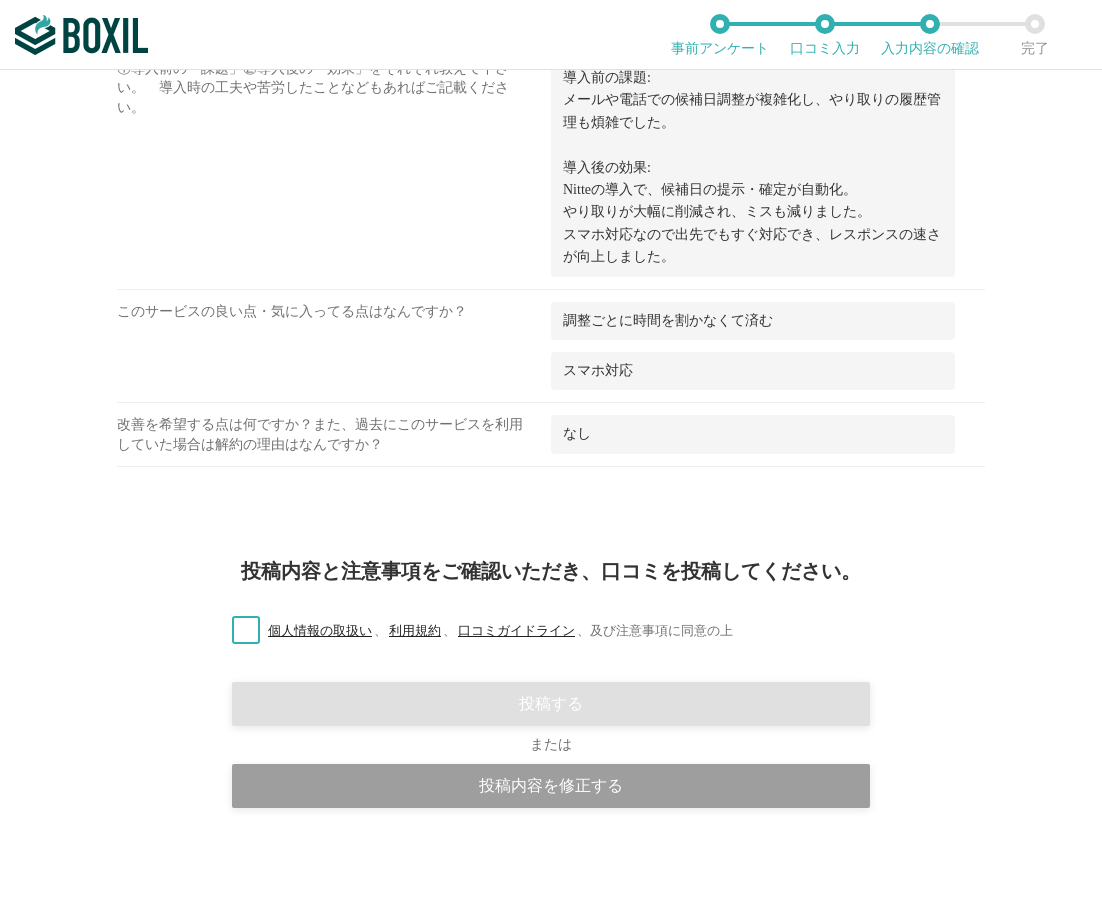 scroll, scrollTop: 1392, scrollLeft: 0, axis: vertical 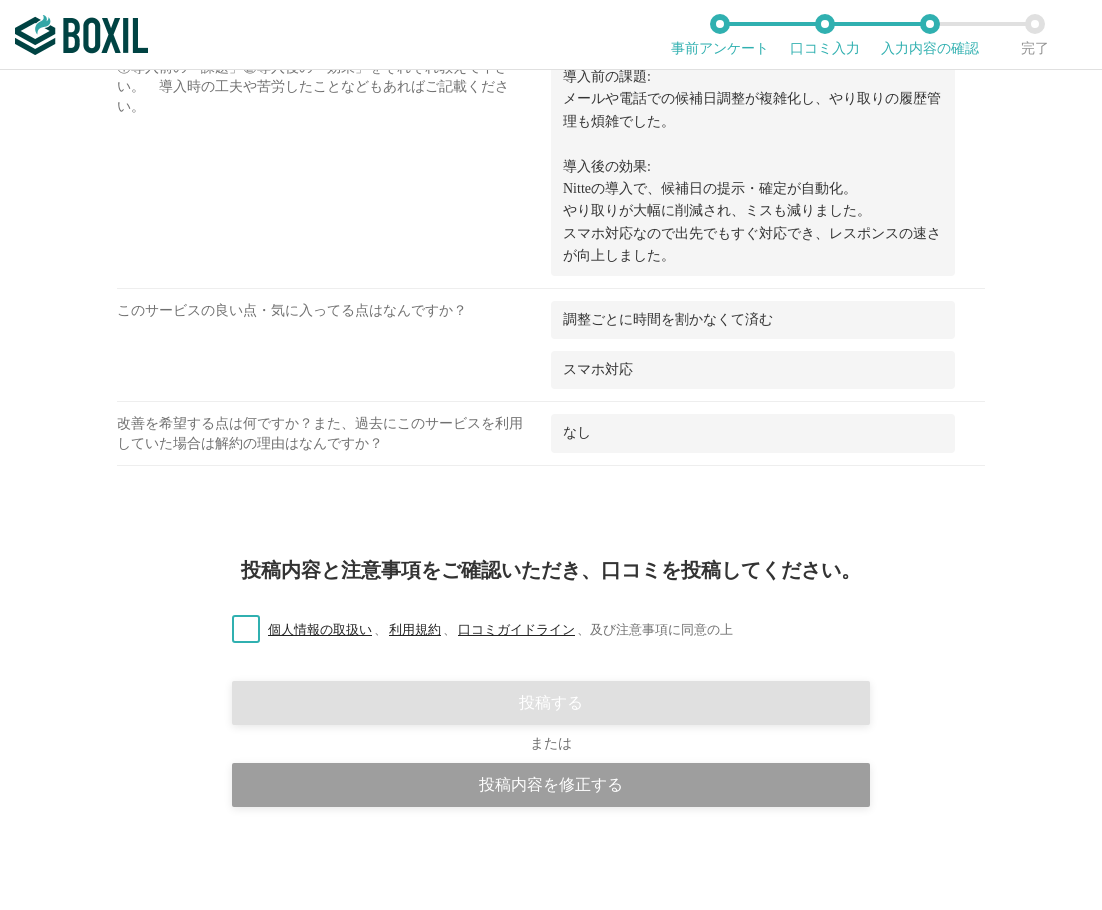 click on "個人情報の取扱い 、 利用規約 、 口コミガイドライン 、 及び注意事項に同意の上" at bounding box center (474, 630) 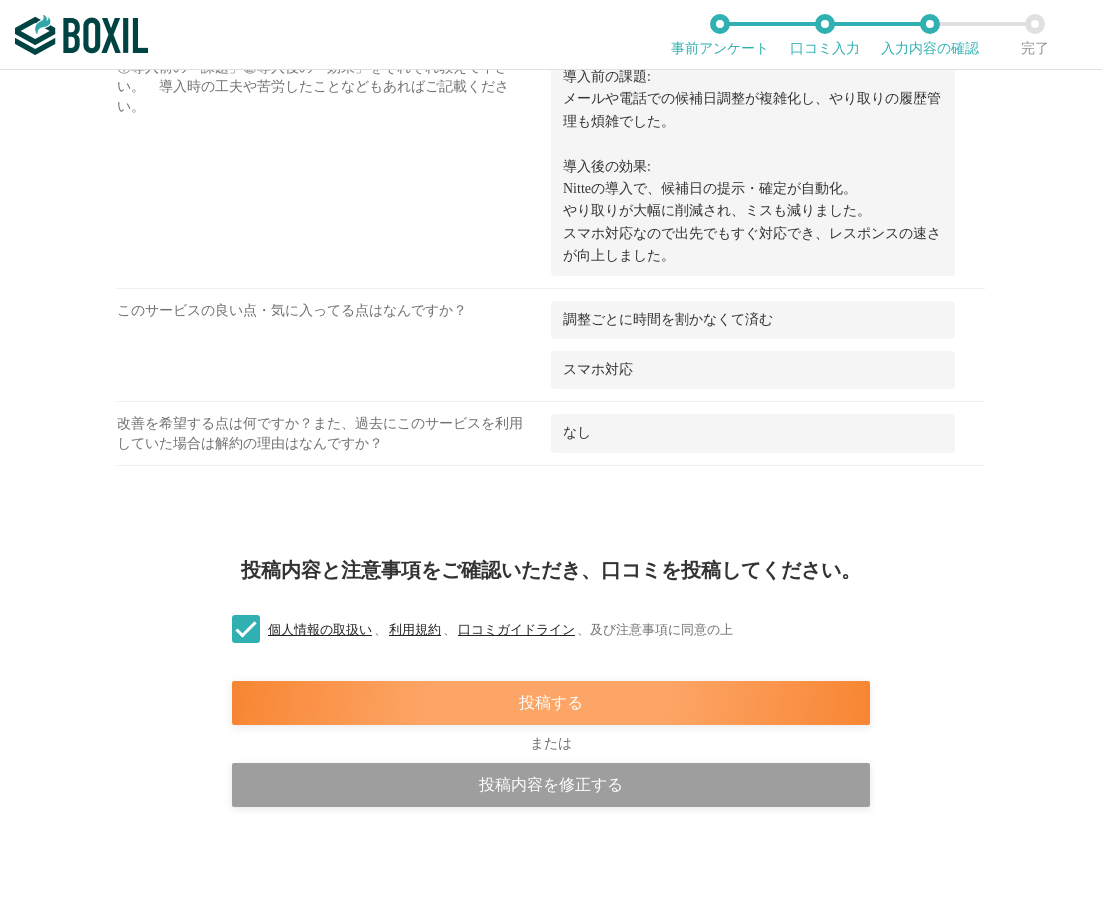 click on "投稿する" at bounding box center [551, 703] 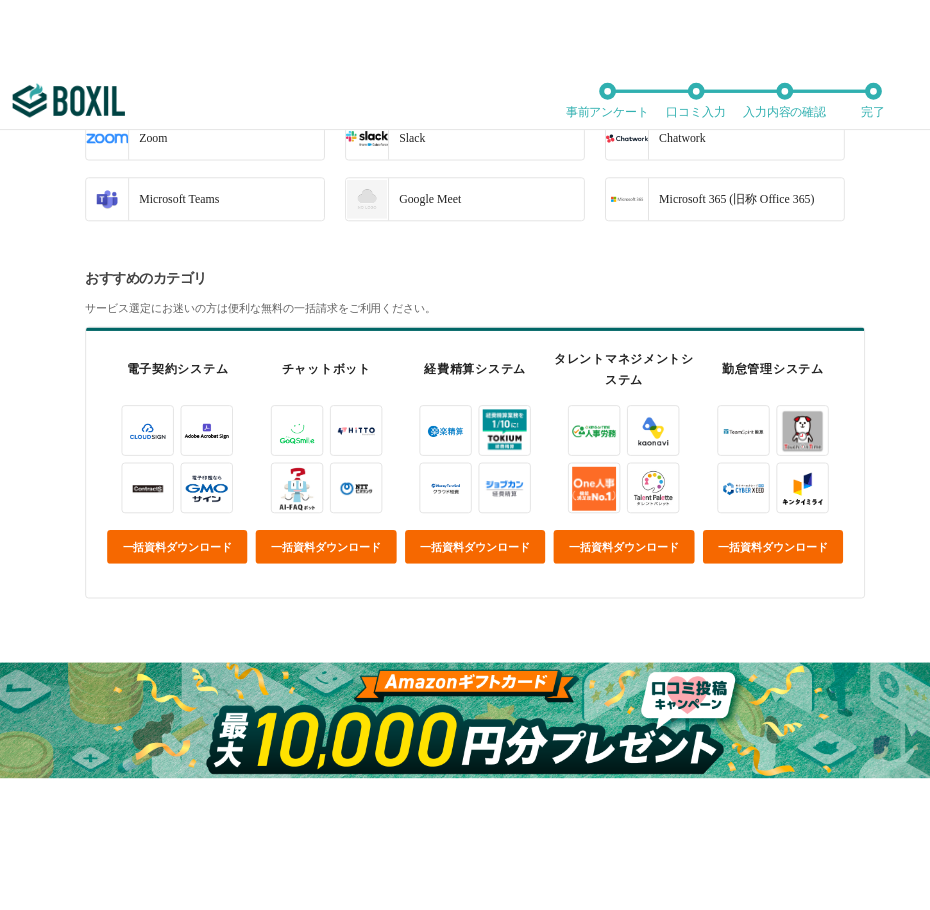 scroll, scrollTop: 200, scrollLeft: 0, axis: vertical 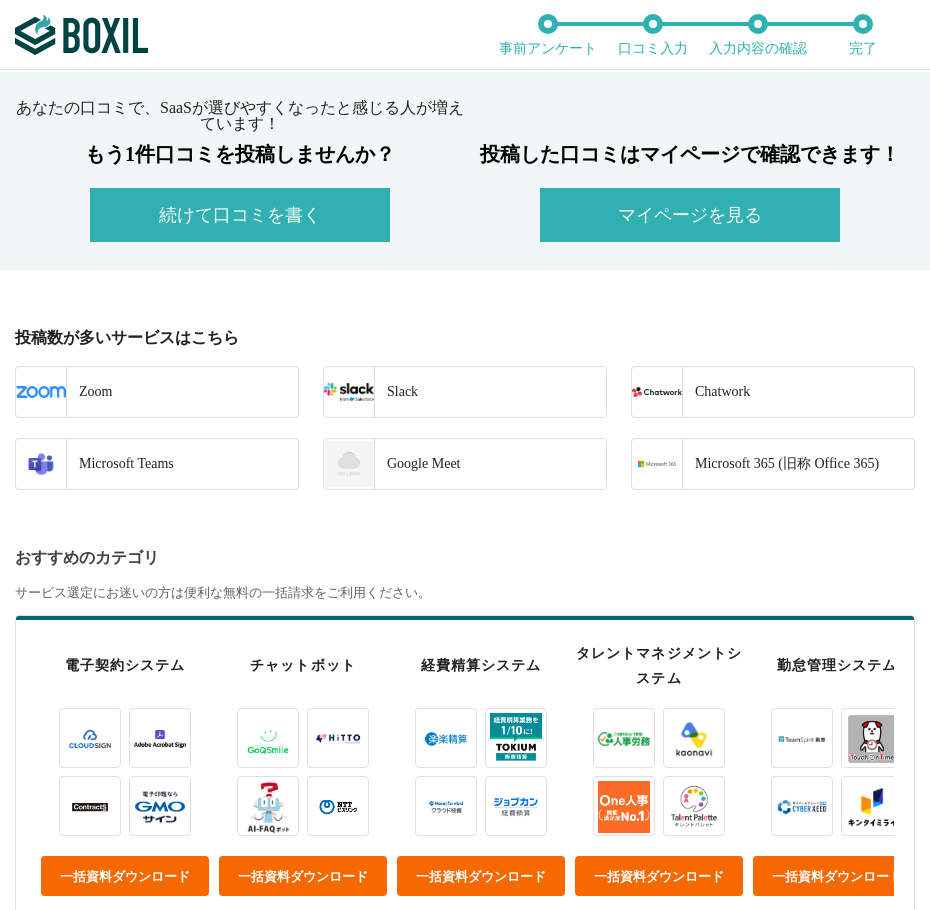 click on "投稿数が多いサービスはこちら Zoom Slack Chatwork Microsoft Teams Google Meet Microsoft 365 (旧称 Office 365)" at bounding box center [465, 410] 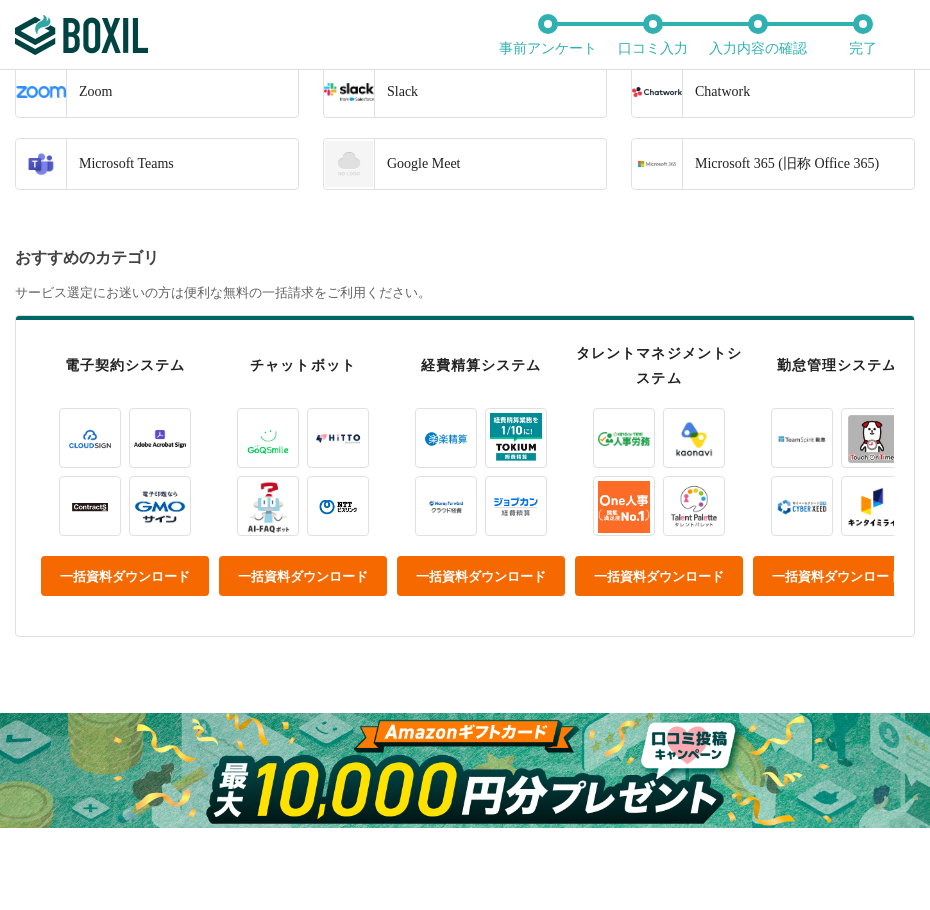 scroll, scrollTop: 1000, scrollLeft: 0, axis: vertical 